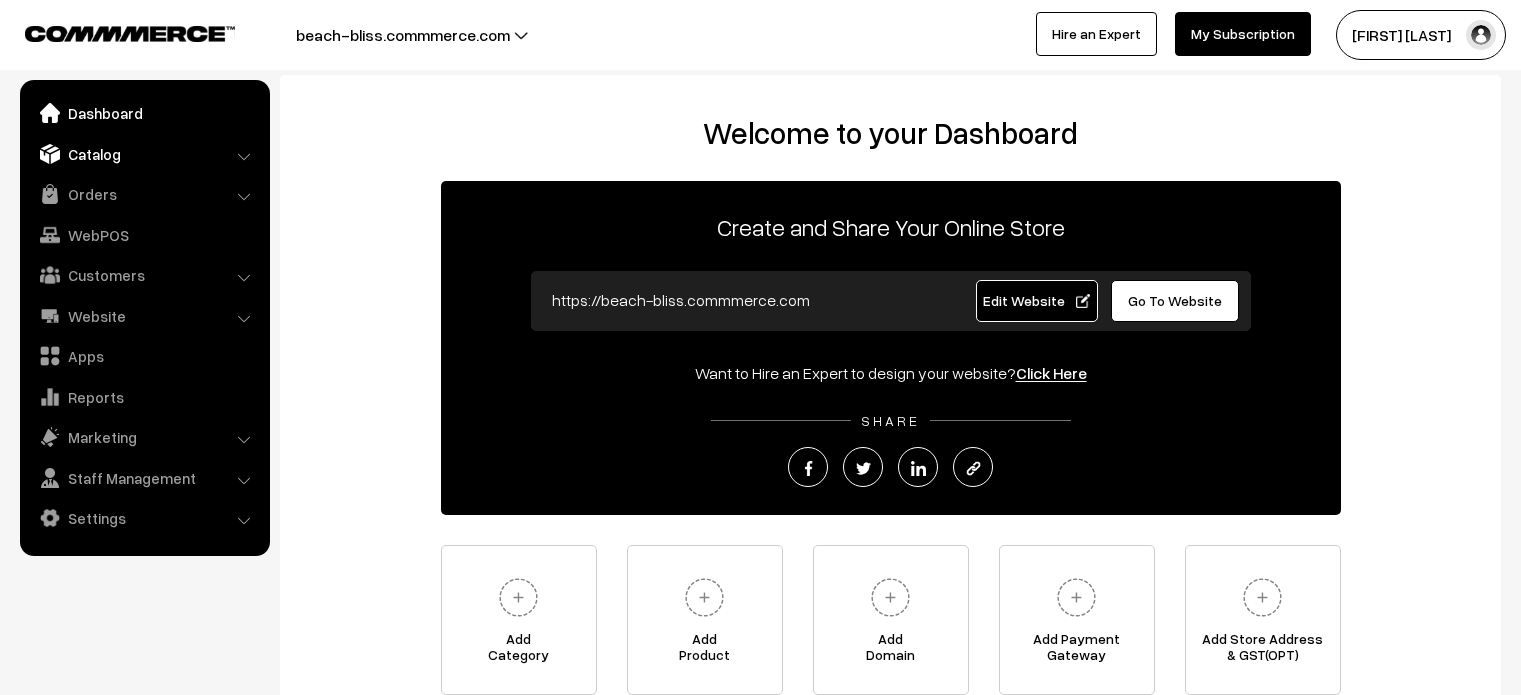 scroll, scrollTop: 0, scrollLeft: 0, axis: both 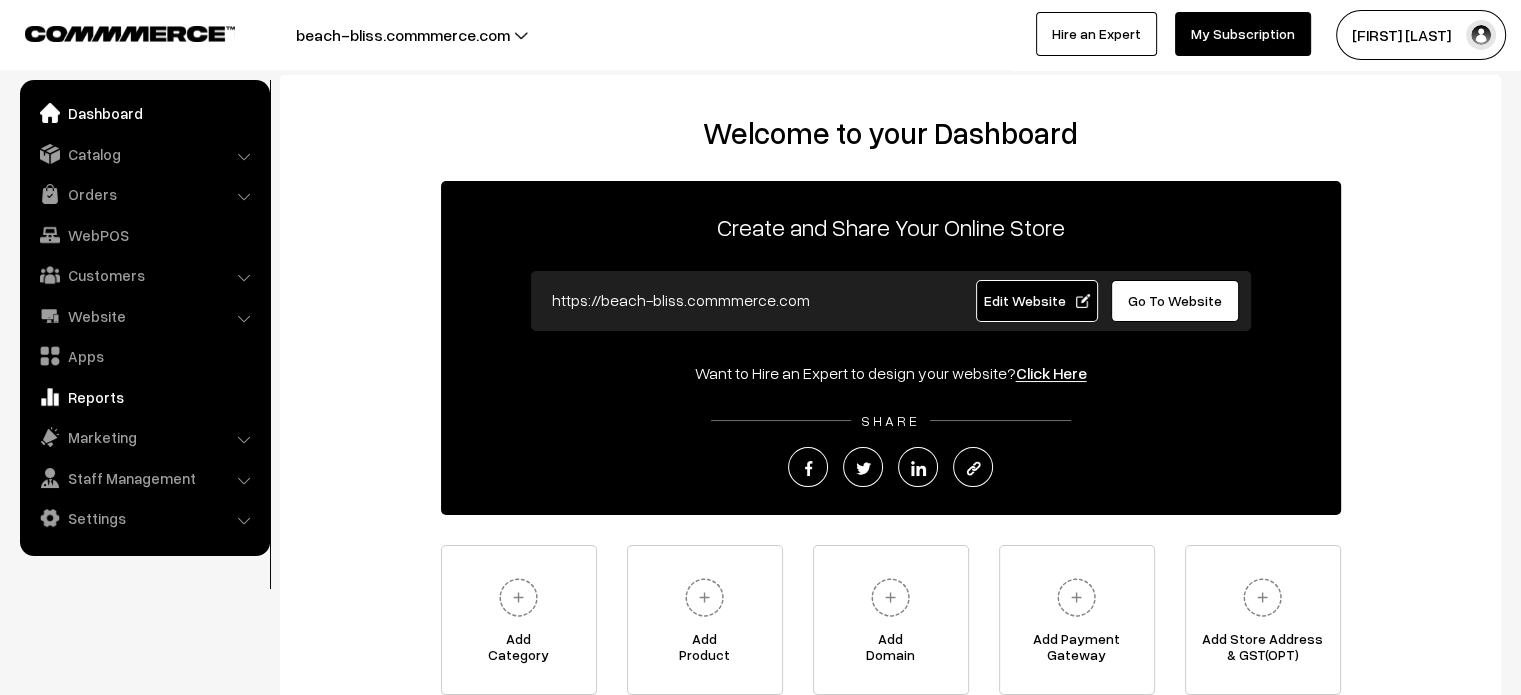 click on "Reports" at bounding box center [144, 397] 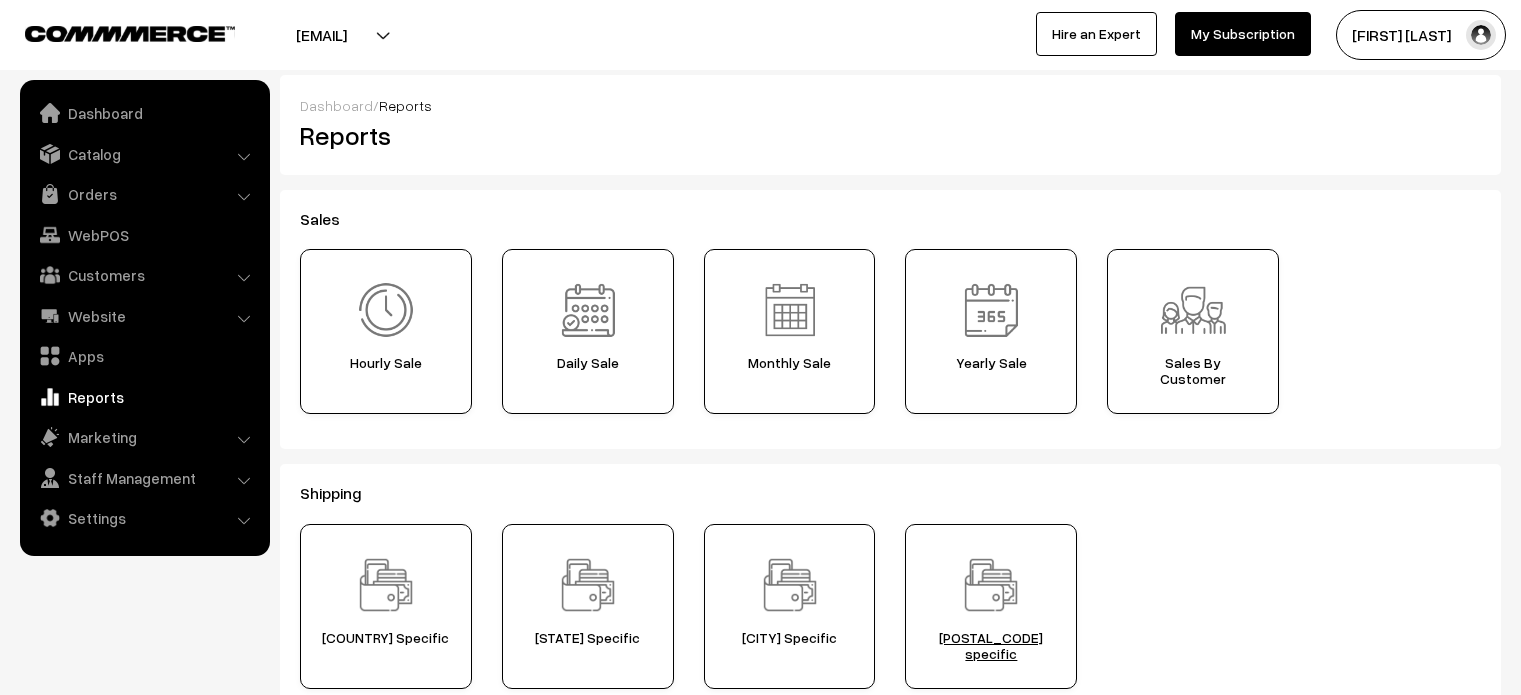 scroll, scrollTop: 0, scrollLeft: 0, axis: both 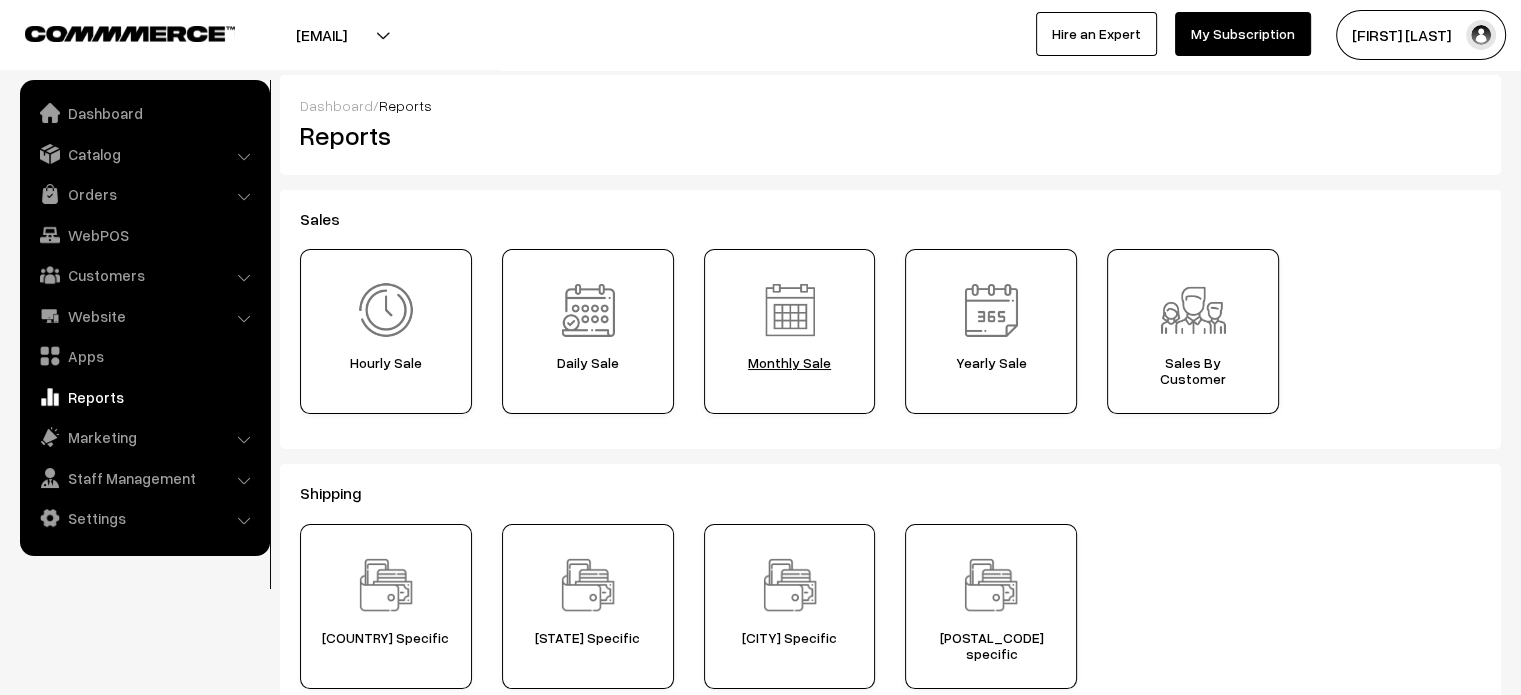 click at bounding box center (790, 310) 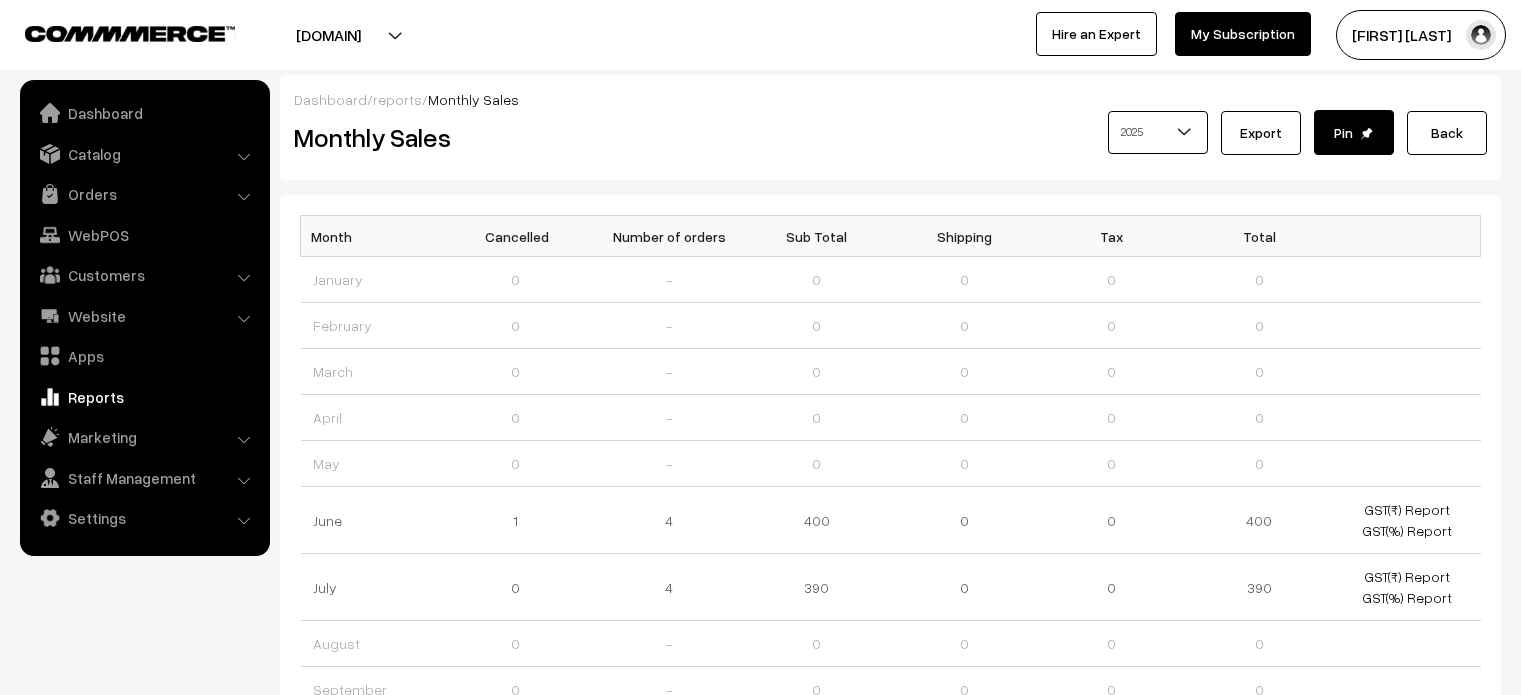 scroll, scrollTop: 0, scrollLeft: 0, axis: both 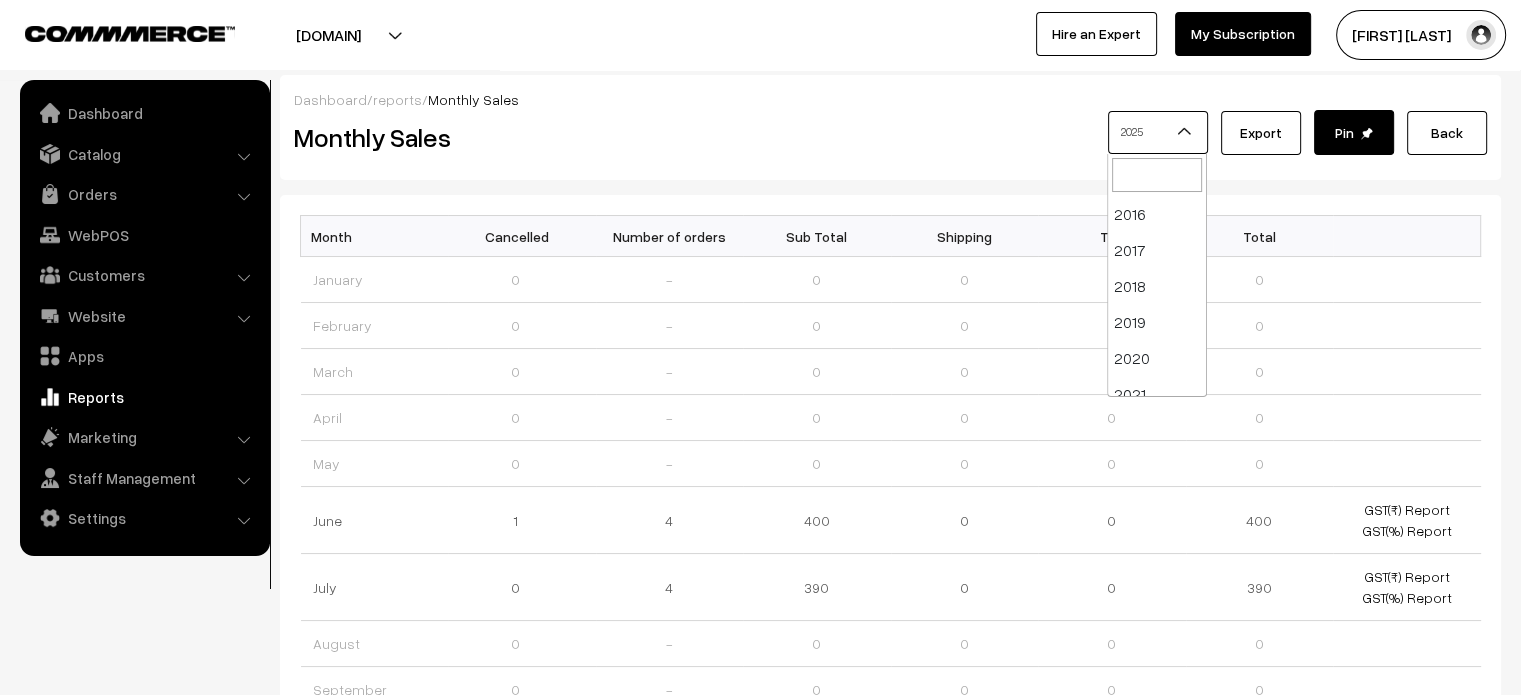 click at bounding box center (1185, 131) 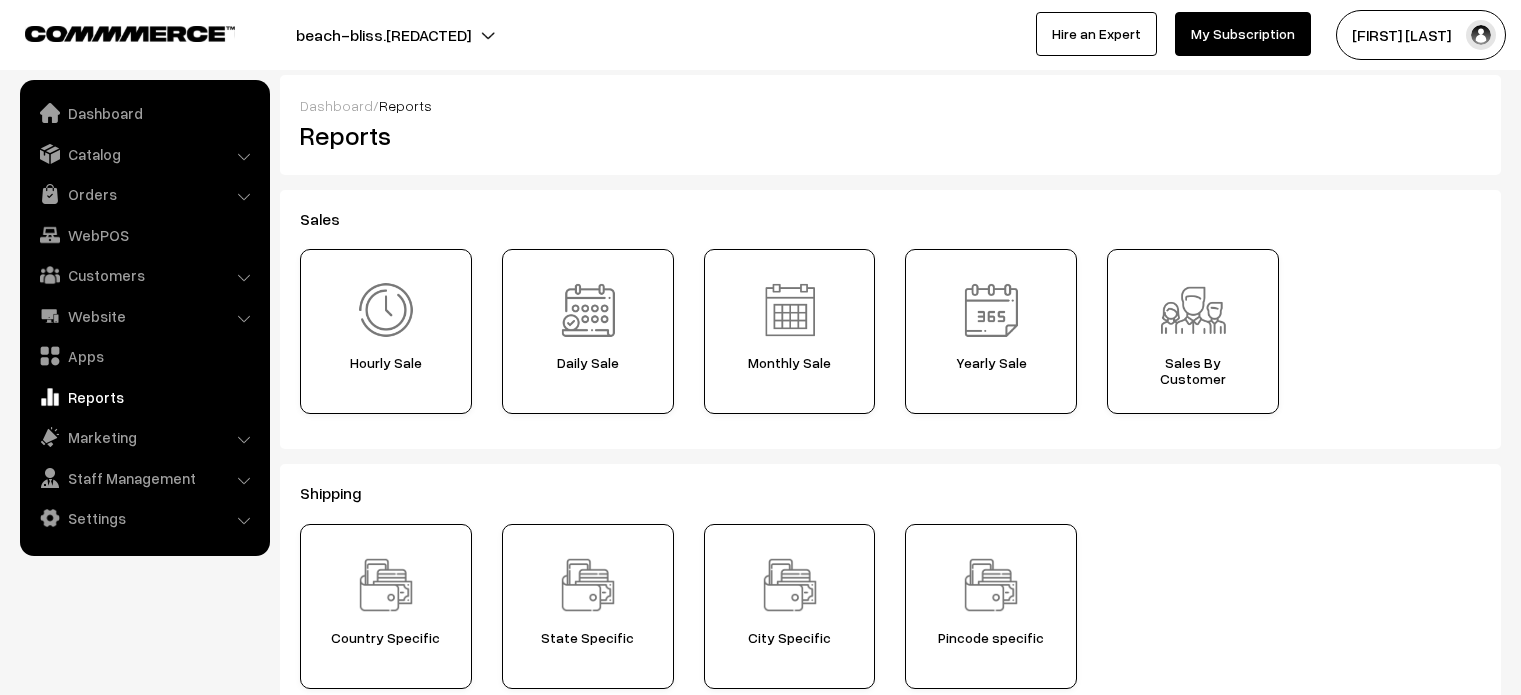 scroll, scrollTop: 0, scrollLeft: 0, axis: both 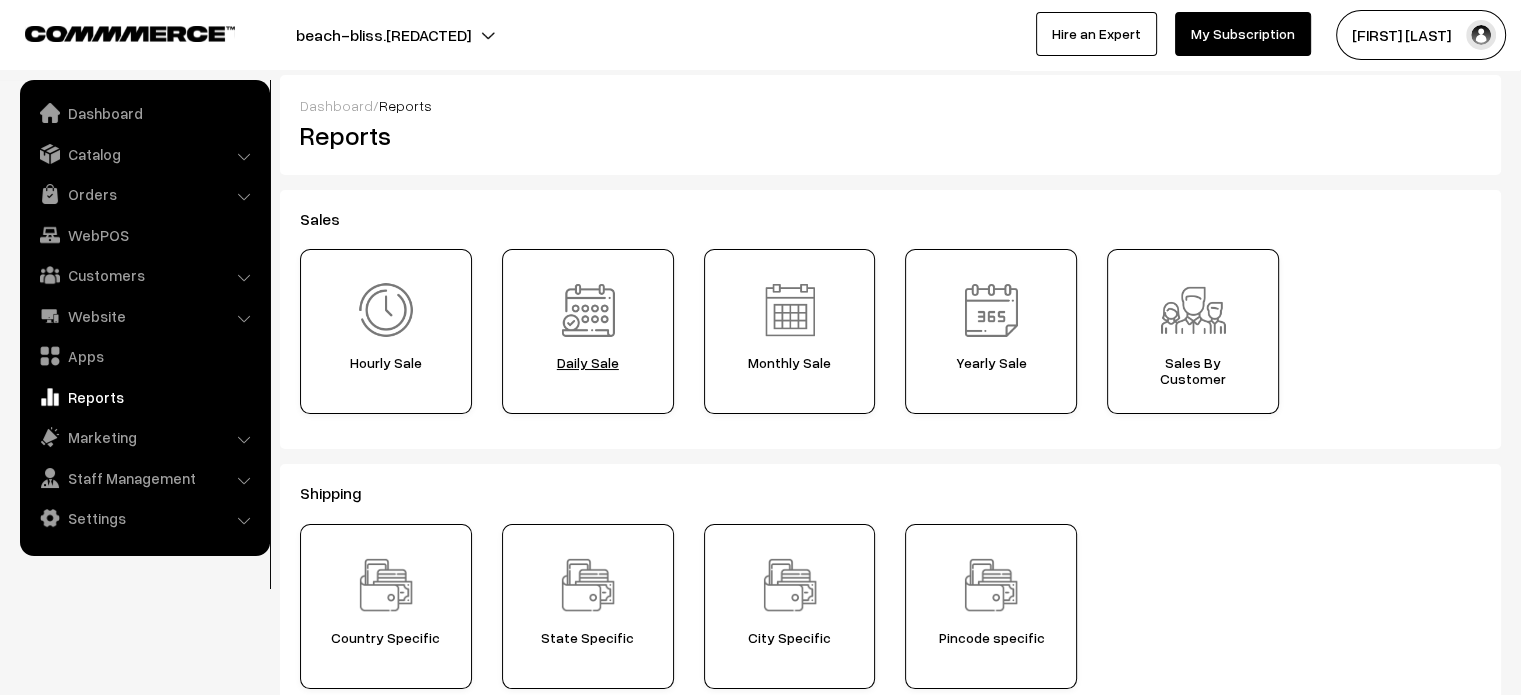 click at bounding box center [588, 310] 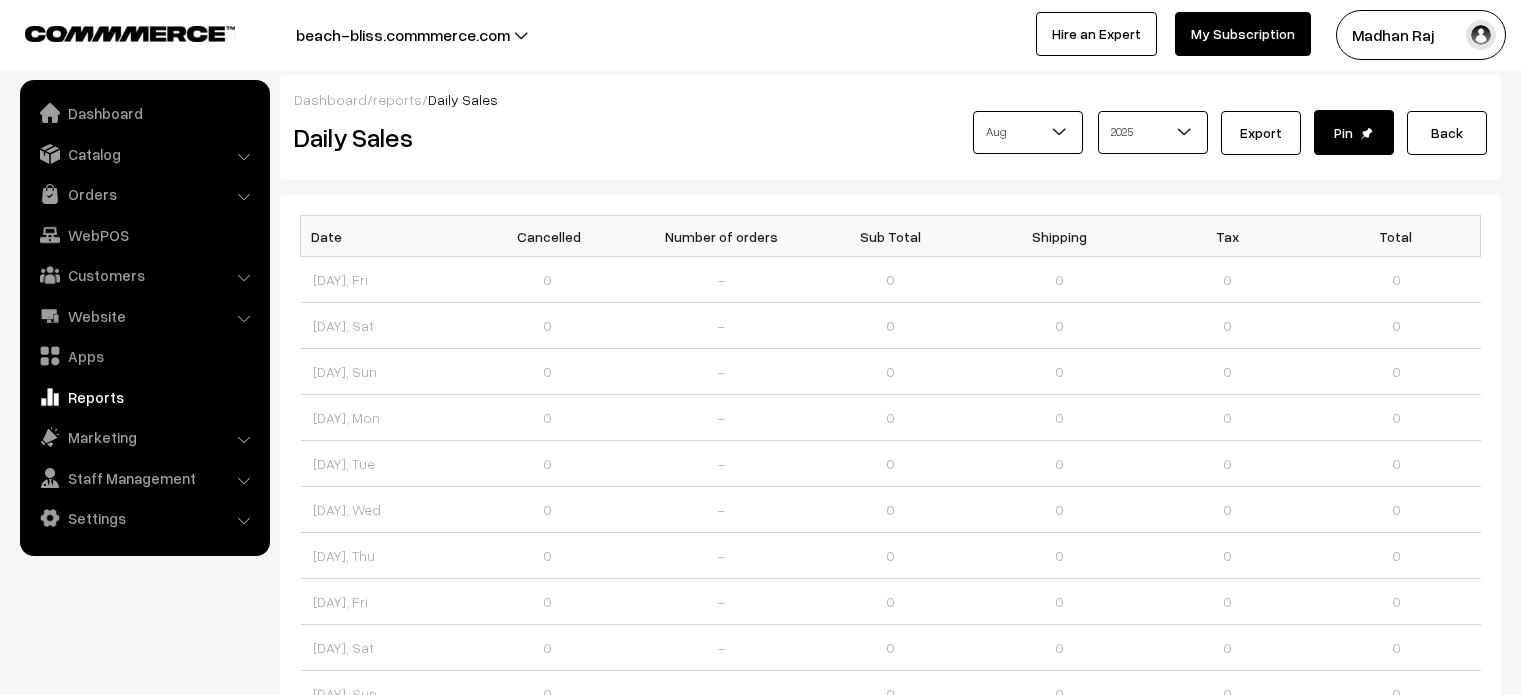 scroll, scrollTop: 0, scrollLeft: 0, axis: both 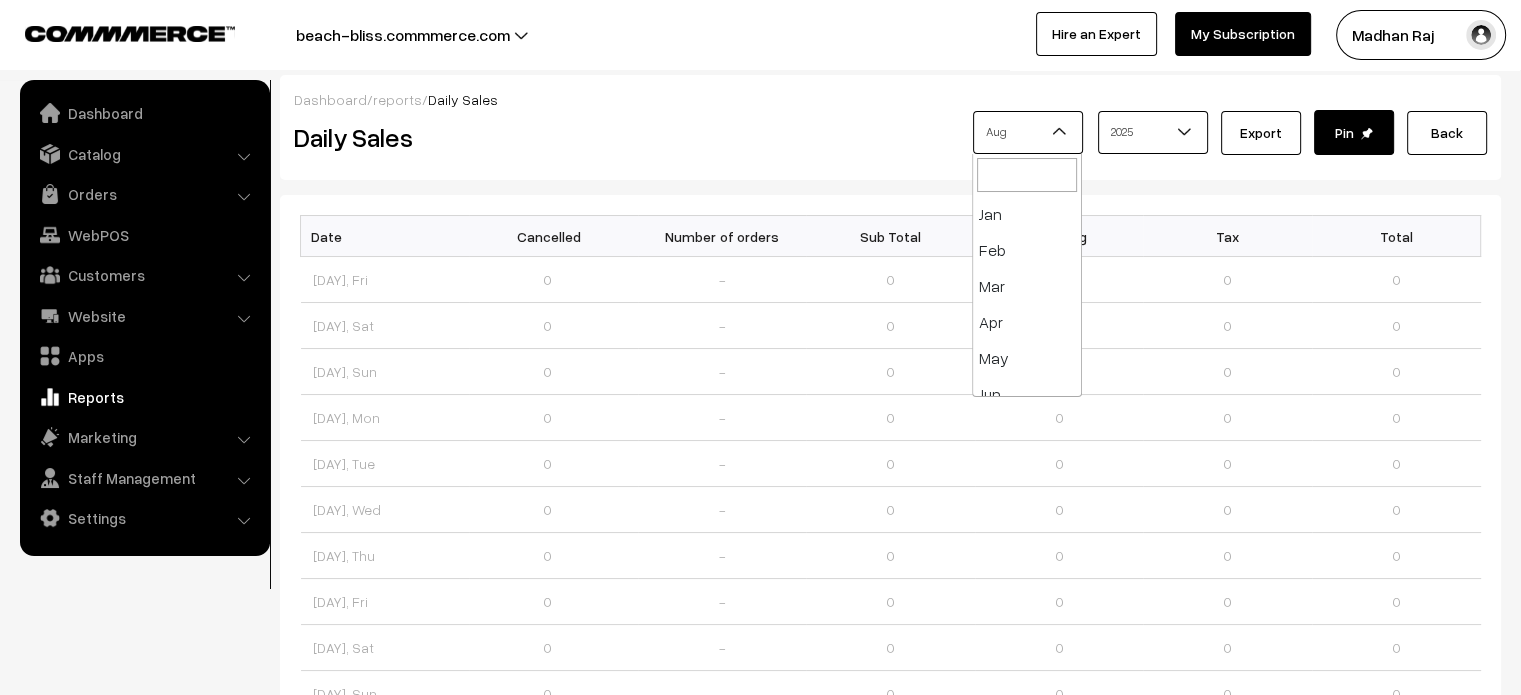 click at bounding box center (1060, 131) 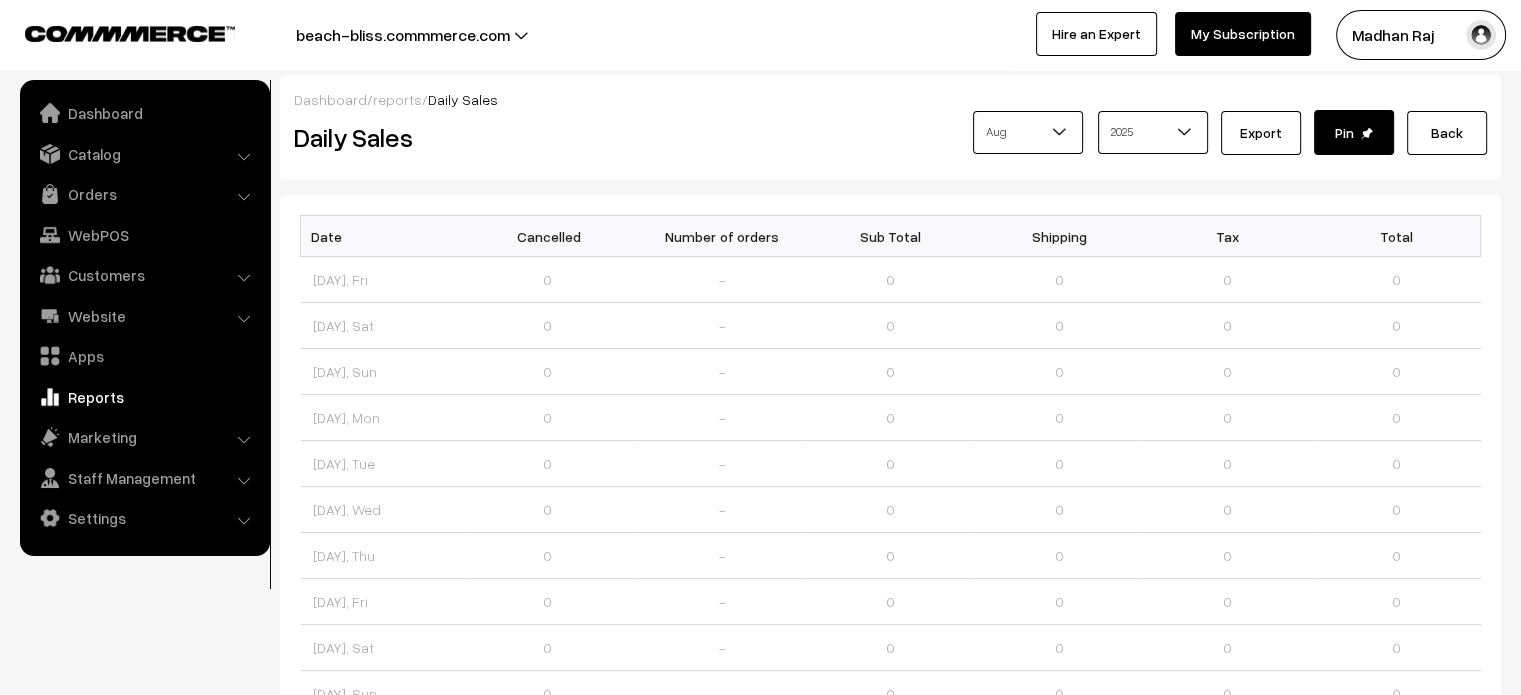 click on "Dashboard  /
reports  /
Daily Sales" at bounding box center (890, 99) 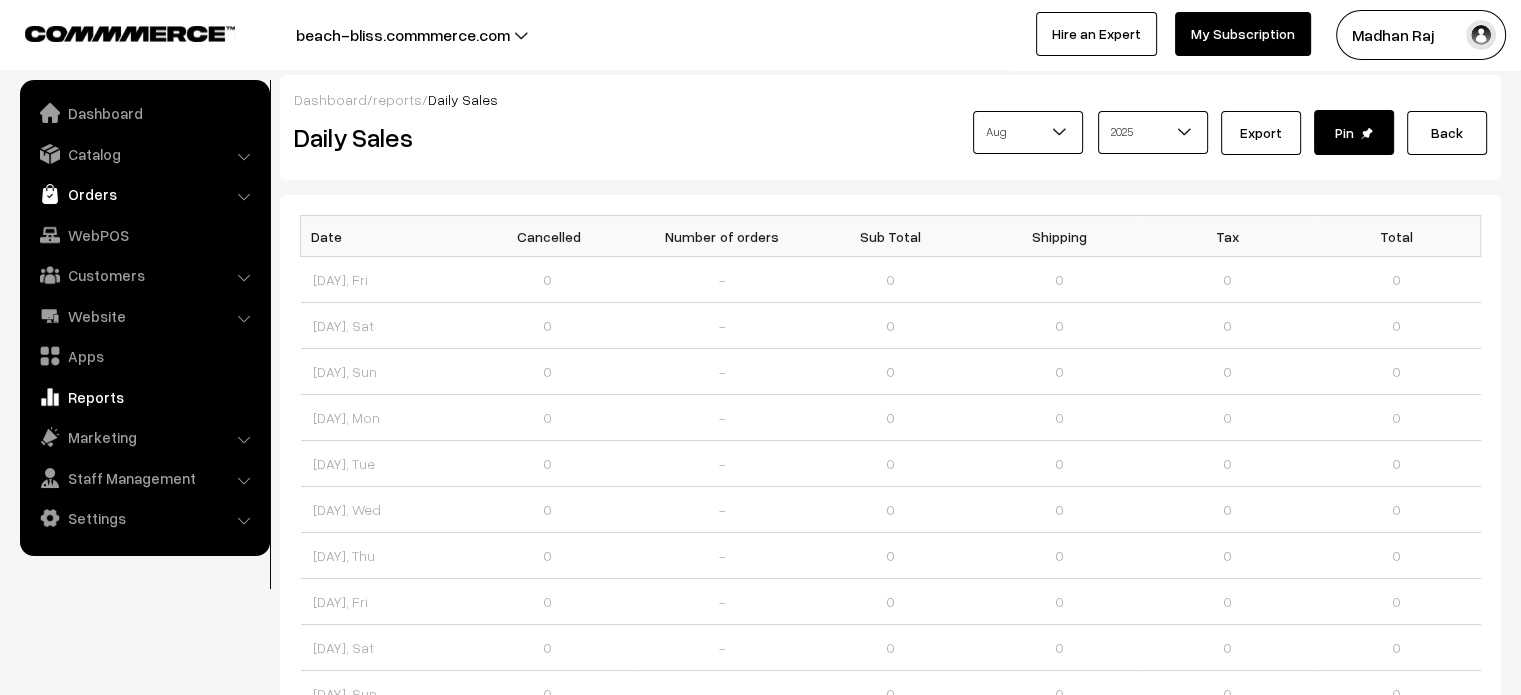 click on "Orders" at bounding box center [144, 194] 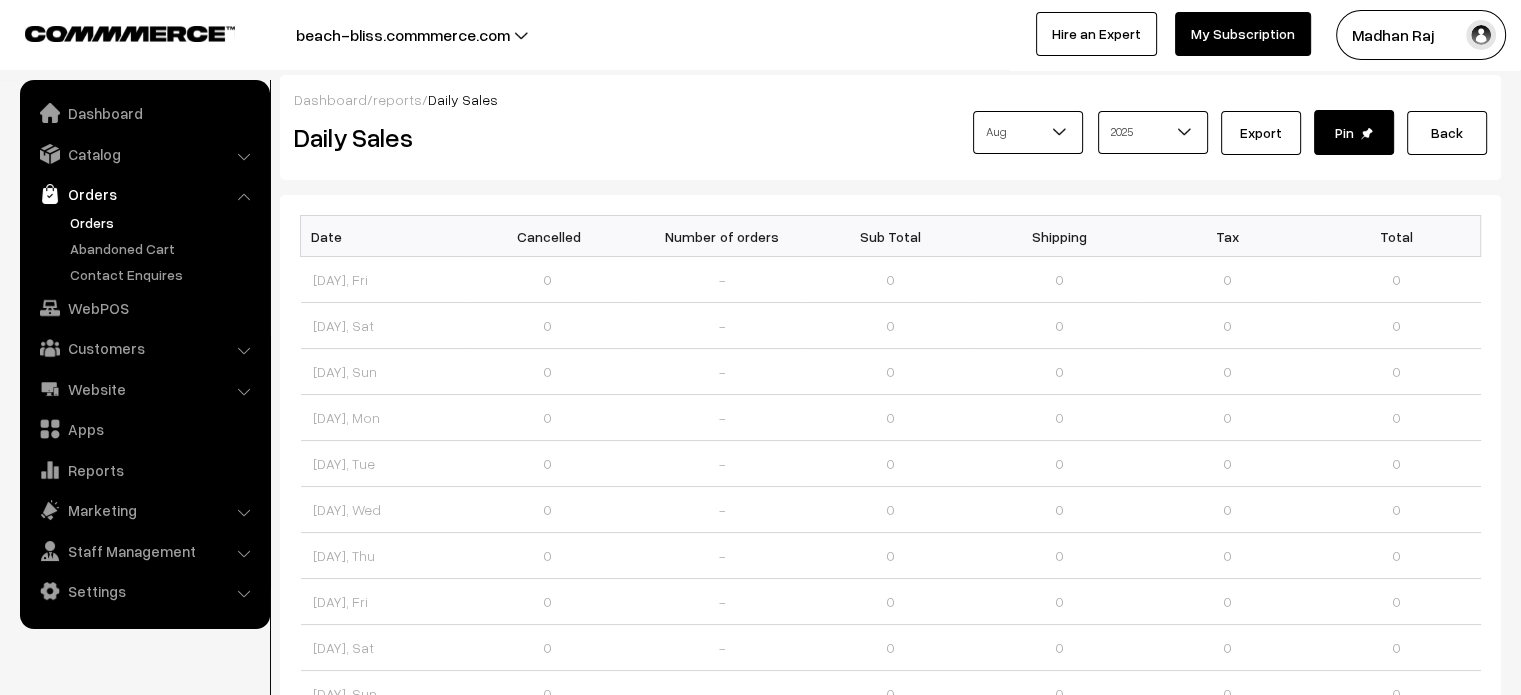 click on "Orders" at bounding box center (164, 222) 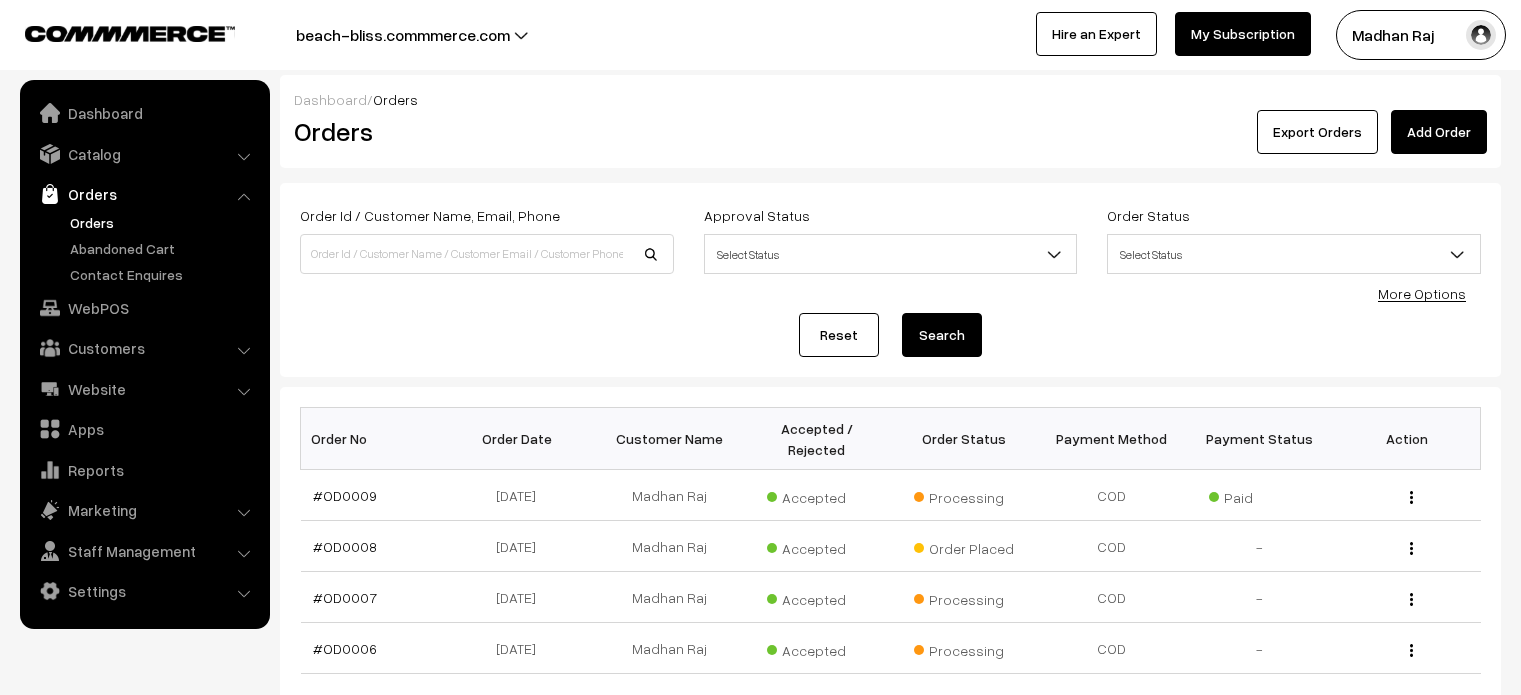 scroll, scrollTop: 0, scrollLeft: 0, axis: both 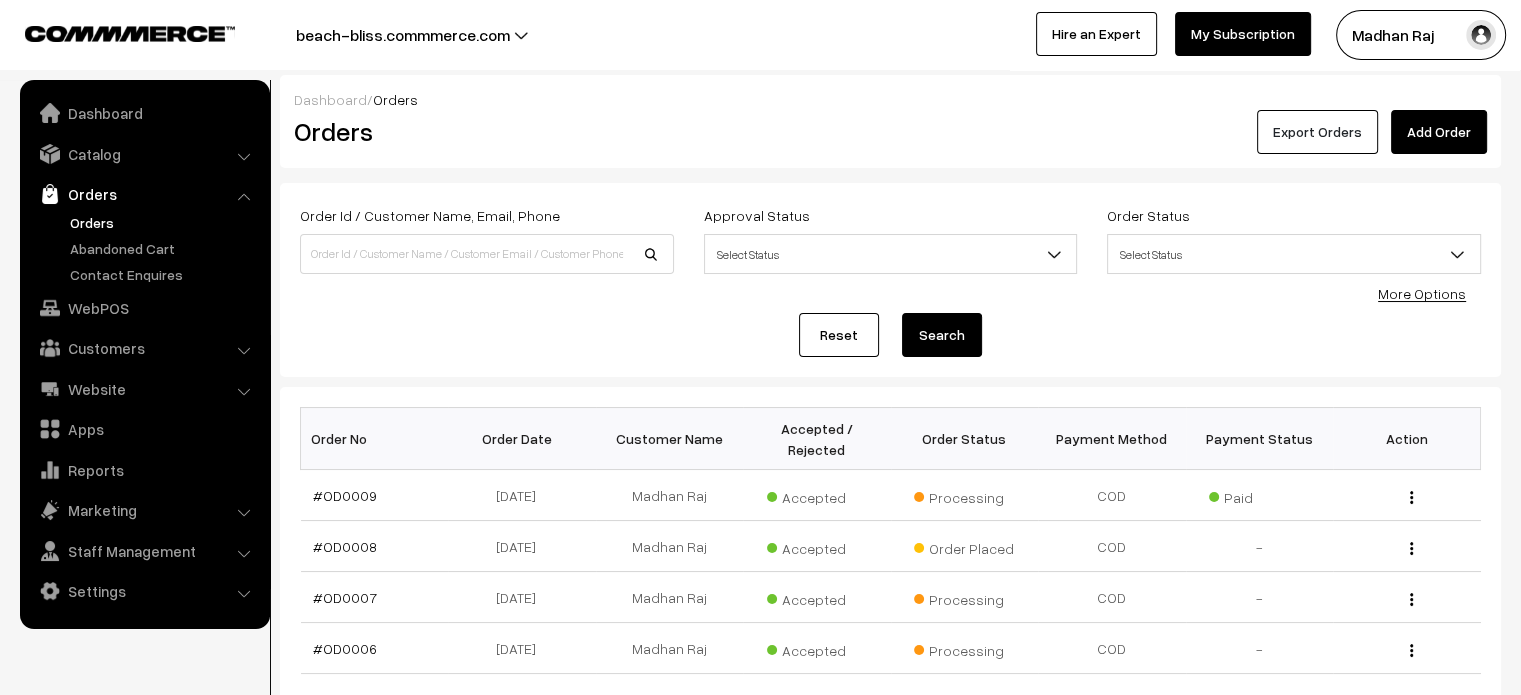 click on "Export Orders" at bounding box center [1317, 132] 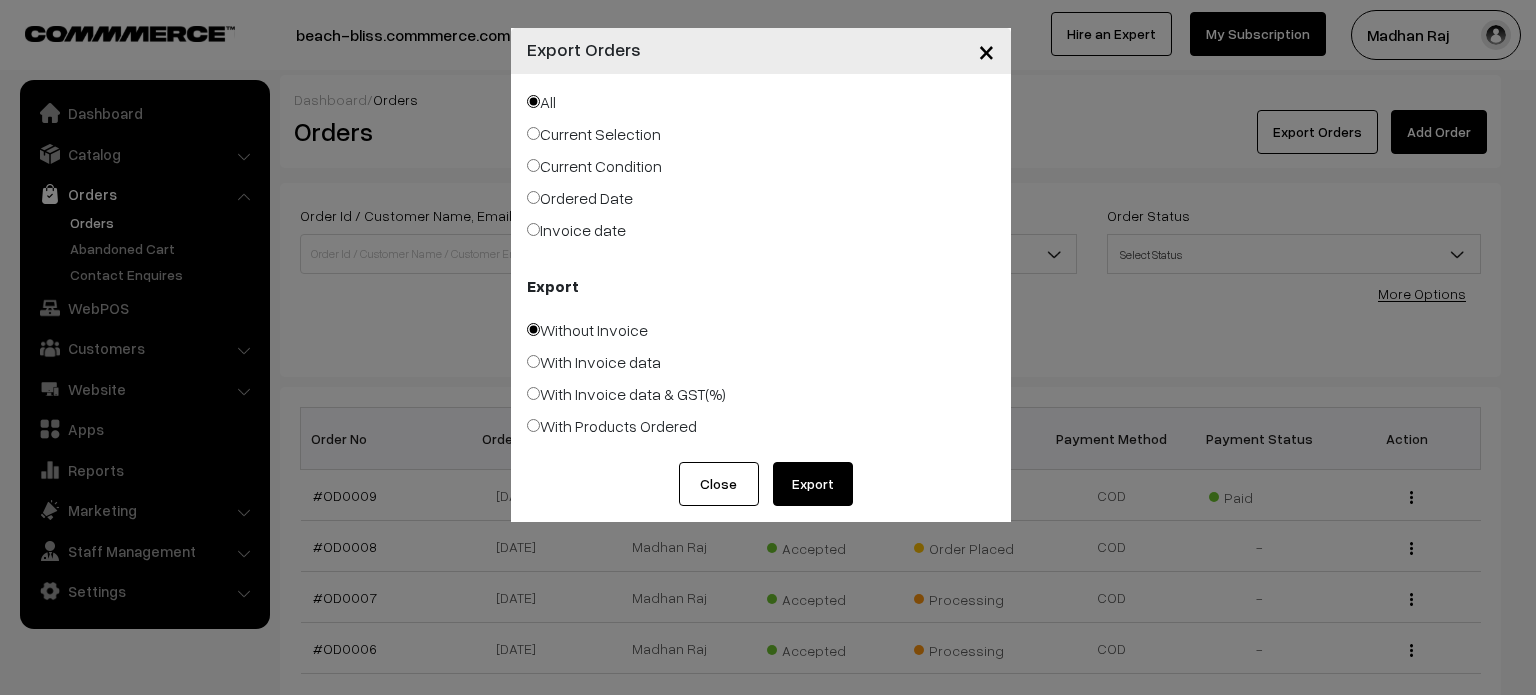 click on "Ordered Date" at bounding box center (533, 197) 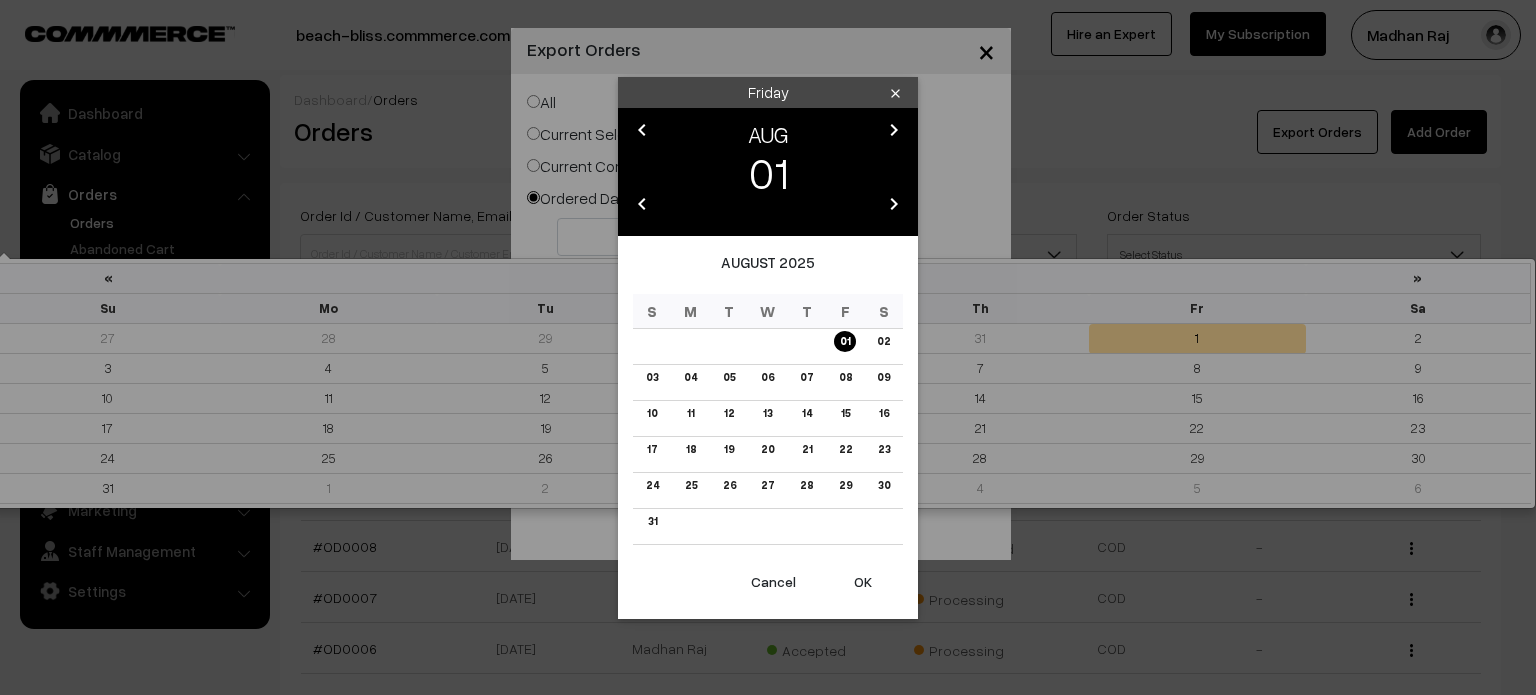 click on "Thank you for showing interest. Our team will call you shortly.
Close
[WEBSITE]
Go to Website
Switch Store
Create New Store" at bounding box center (768, 565) 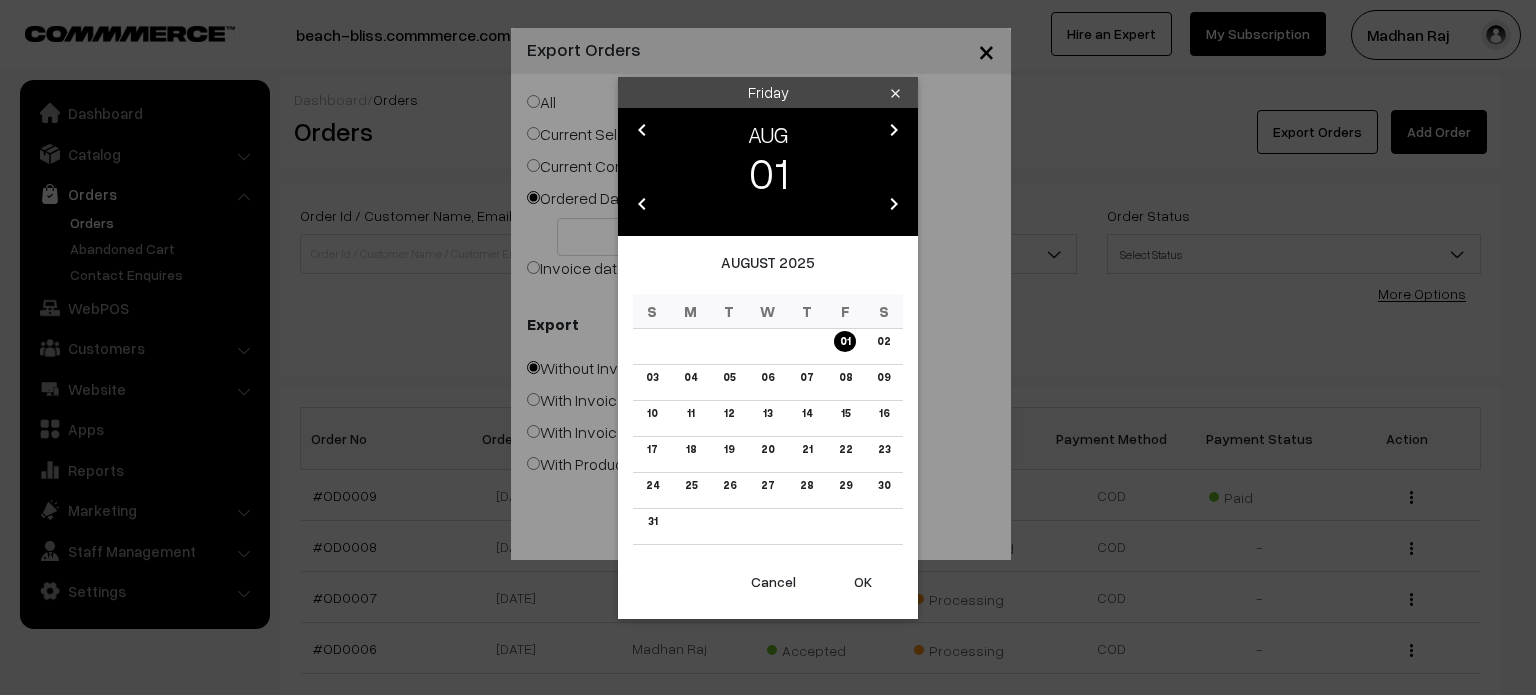 click on "OK" at bounding box center [863, 582] 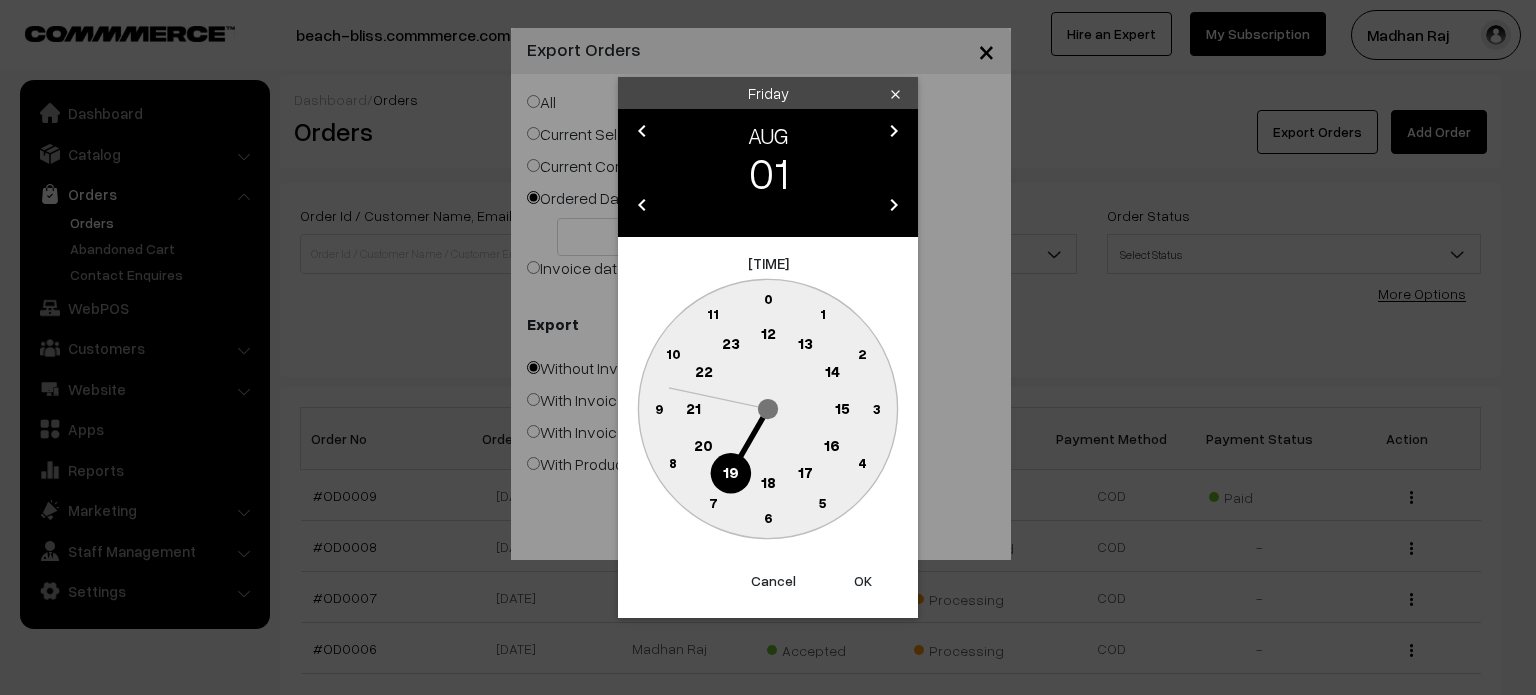 click on "OK" at bounding box center [863, 581] 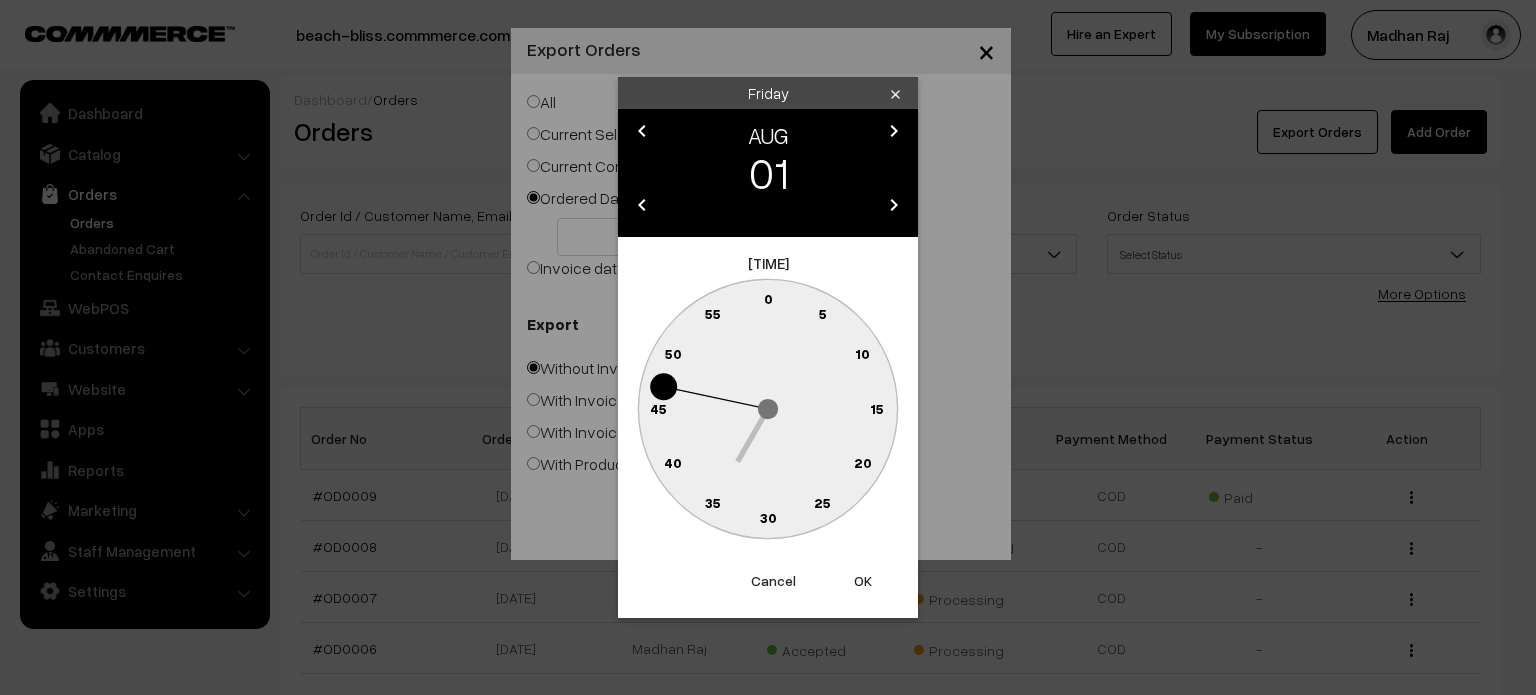 click on "OK" at bounding box center (863, 581) 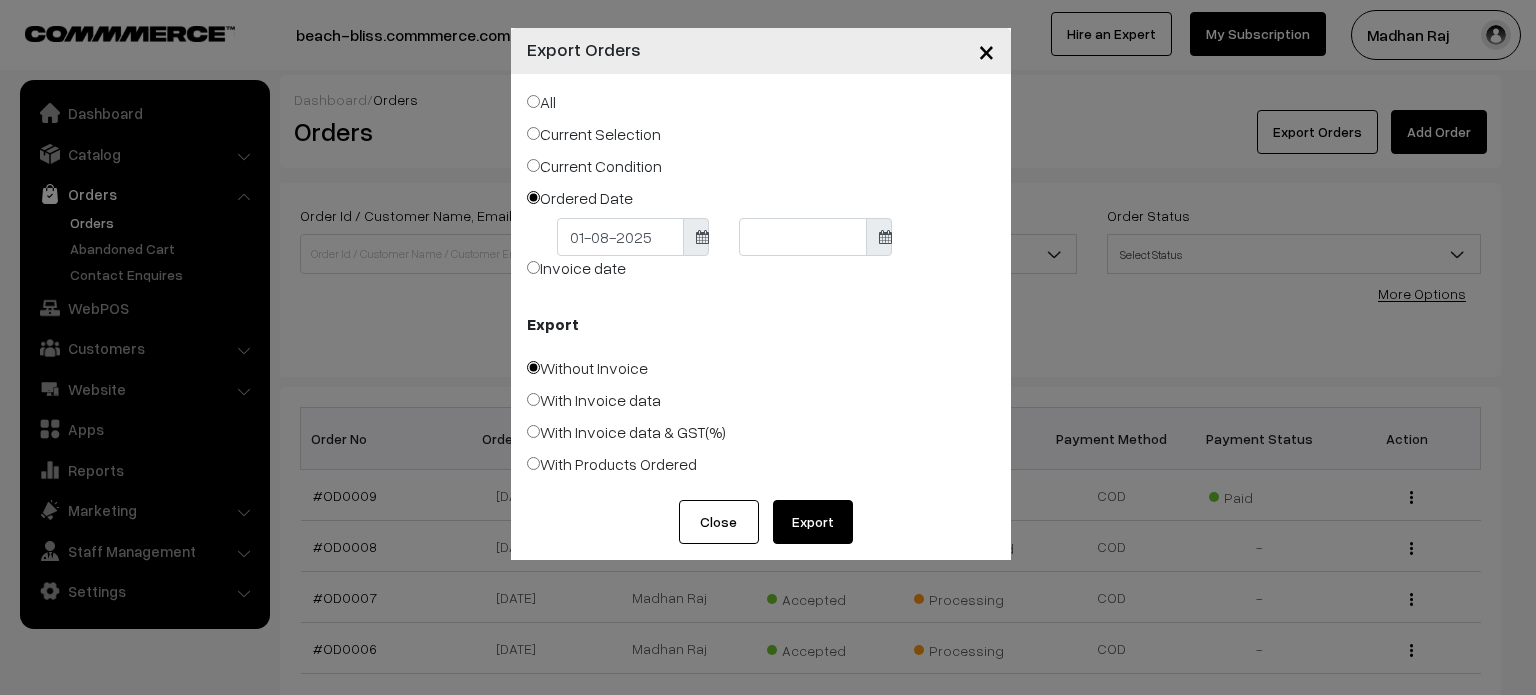 click at bounding box center (702, 237) 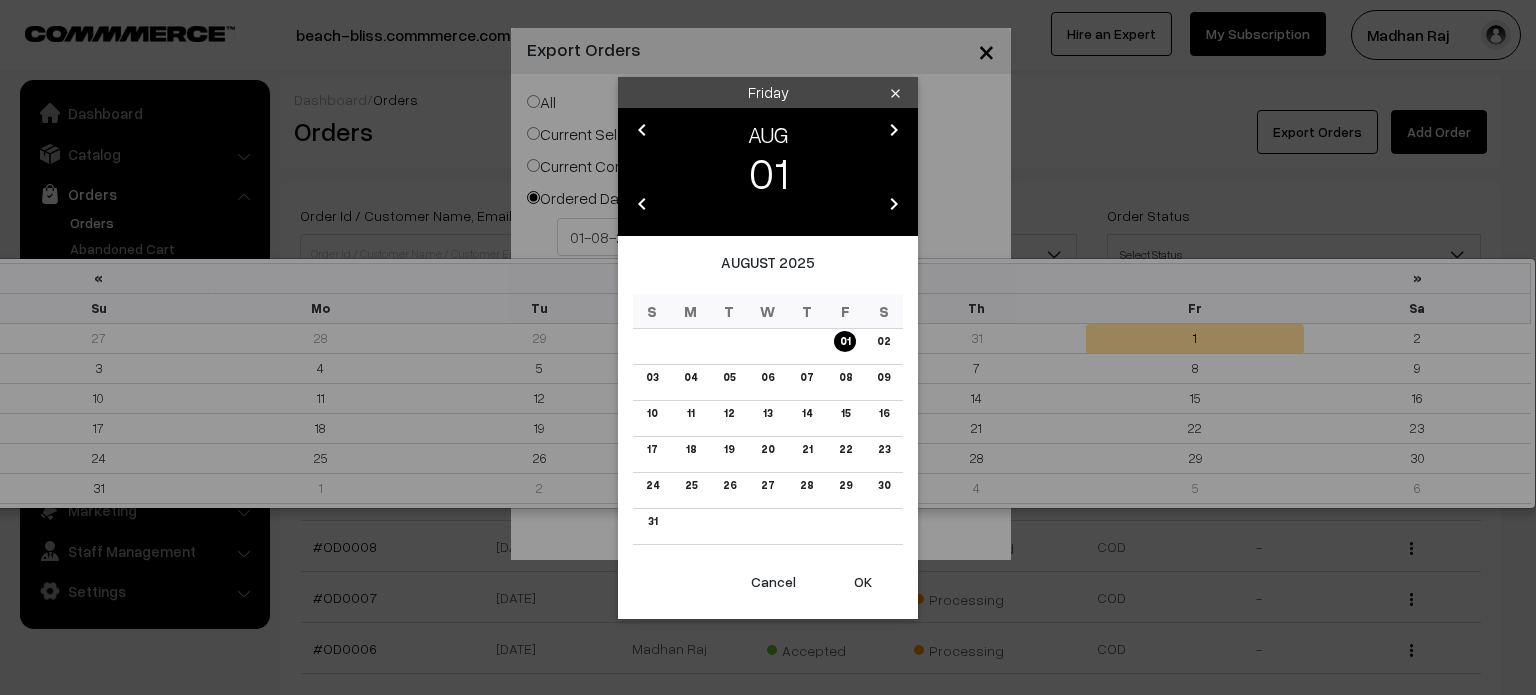 click on "Thank you for showing interest. Our team will call you shortly.
Close
[WEBSITE]
Go to Website
Switch Store
Create New Store" at bounding box center [768, 565] 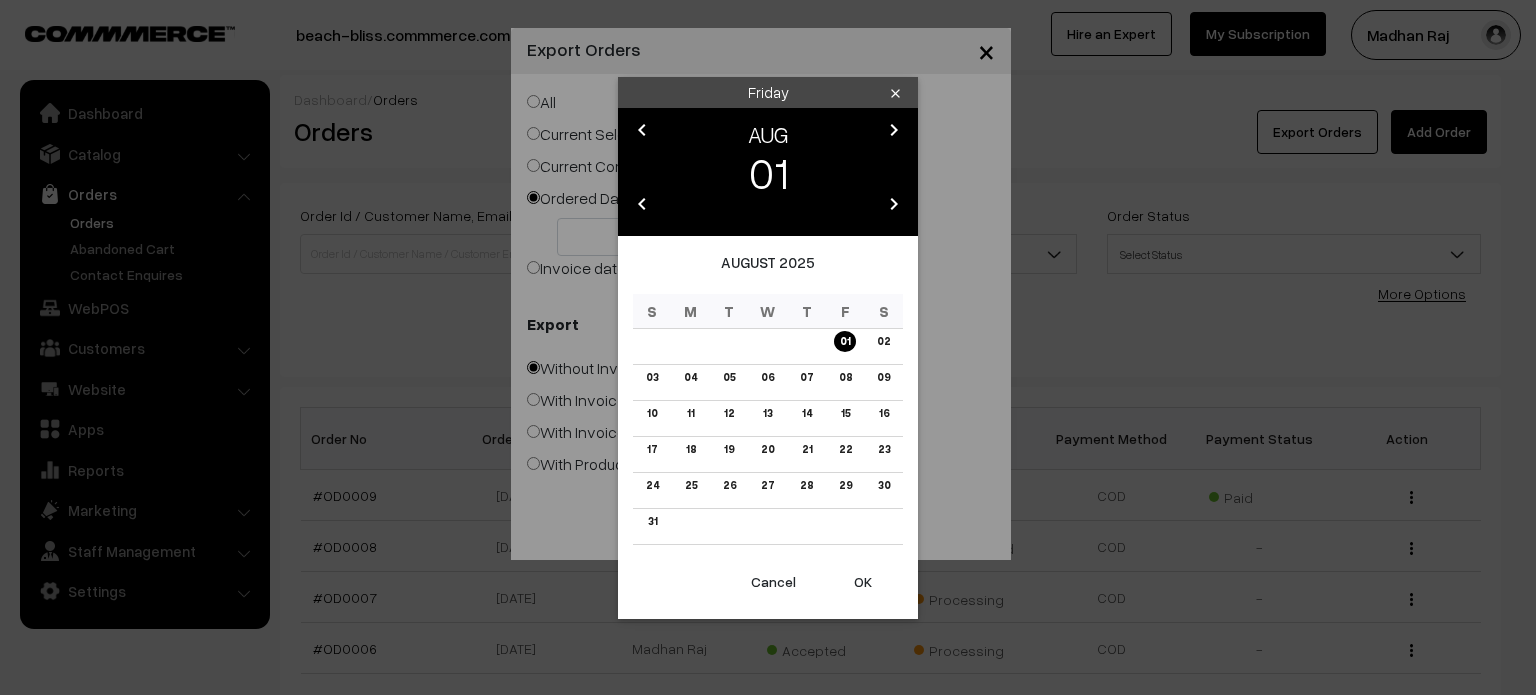 click on "chevron_left" at bounding box center [642, 204] 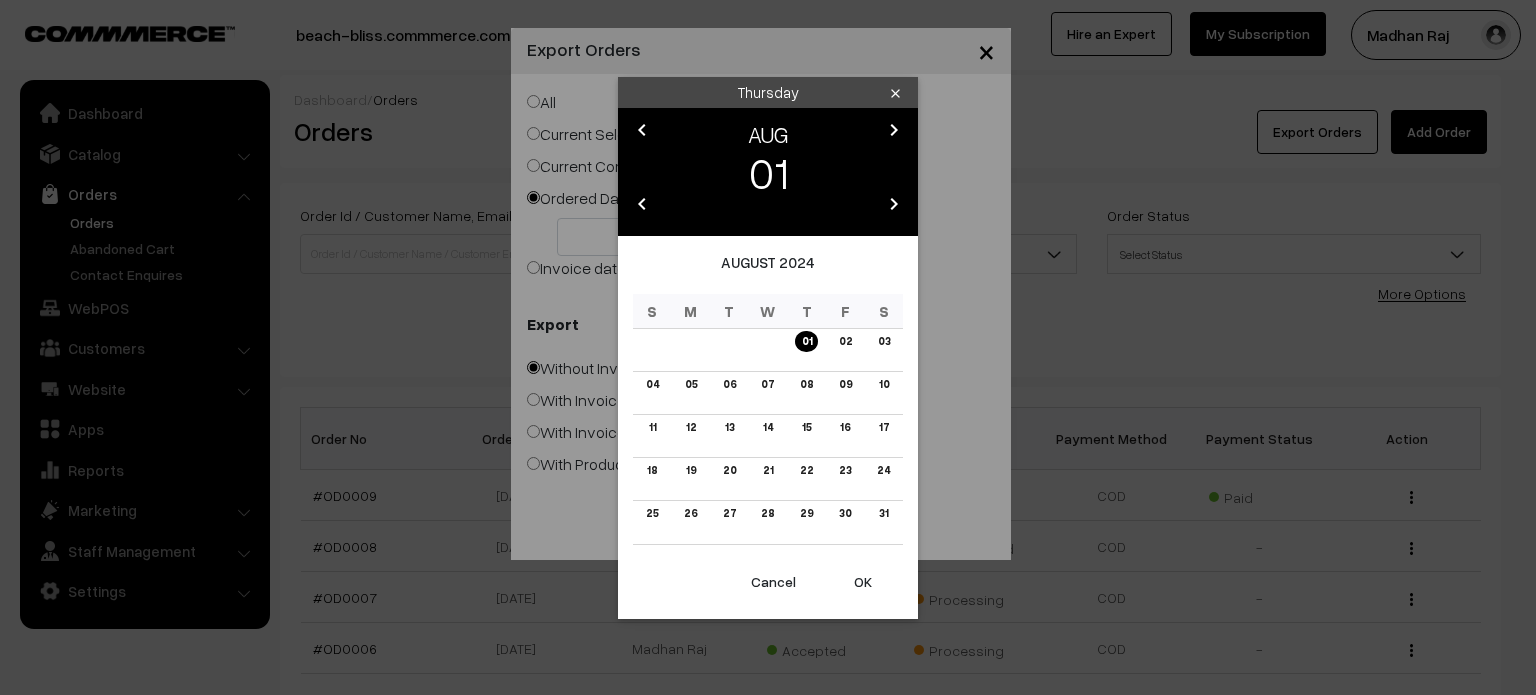 click on "chevron_right" at bounding box center [894, 204] 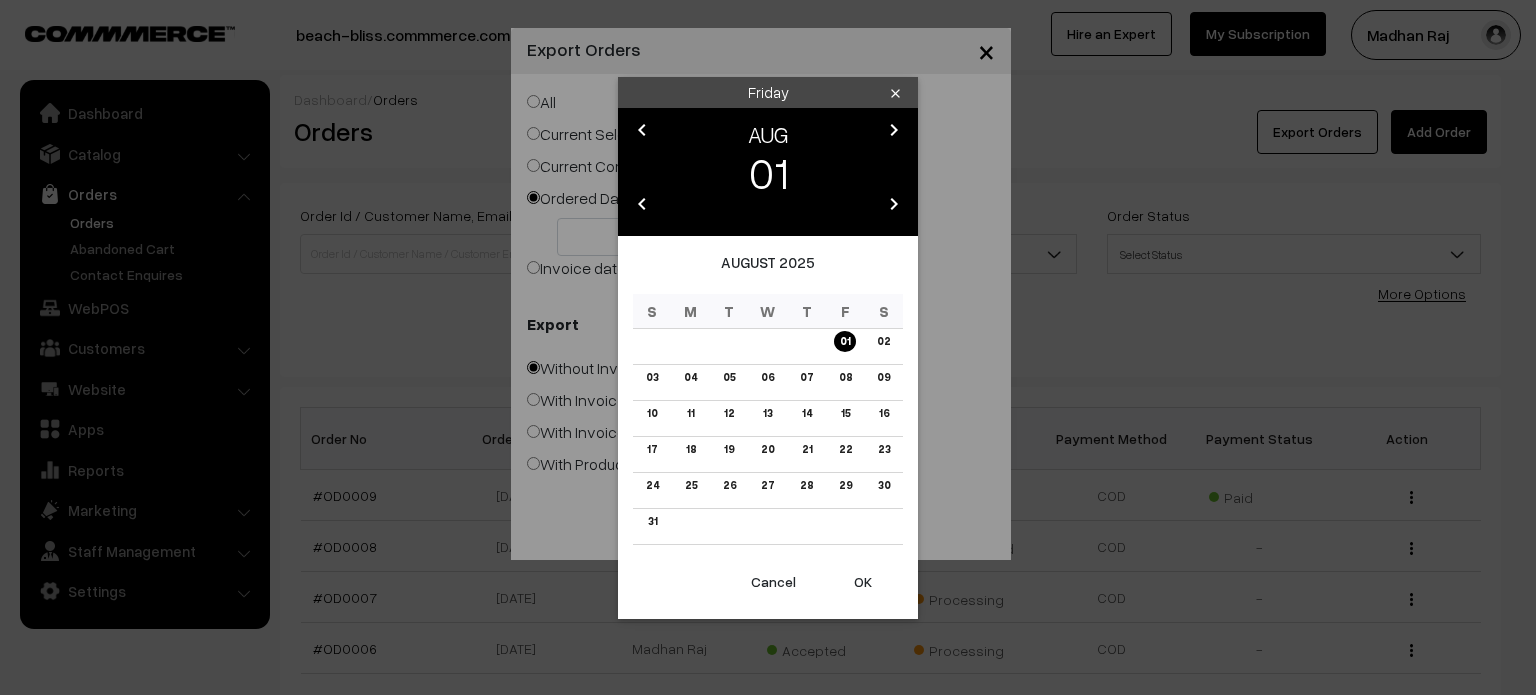 click on "August 2025" at bounding box center [768, 272] 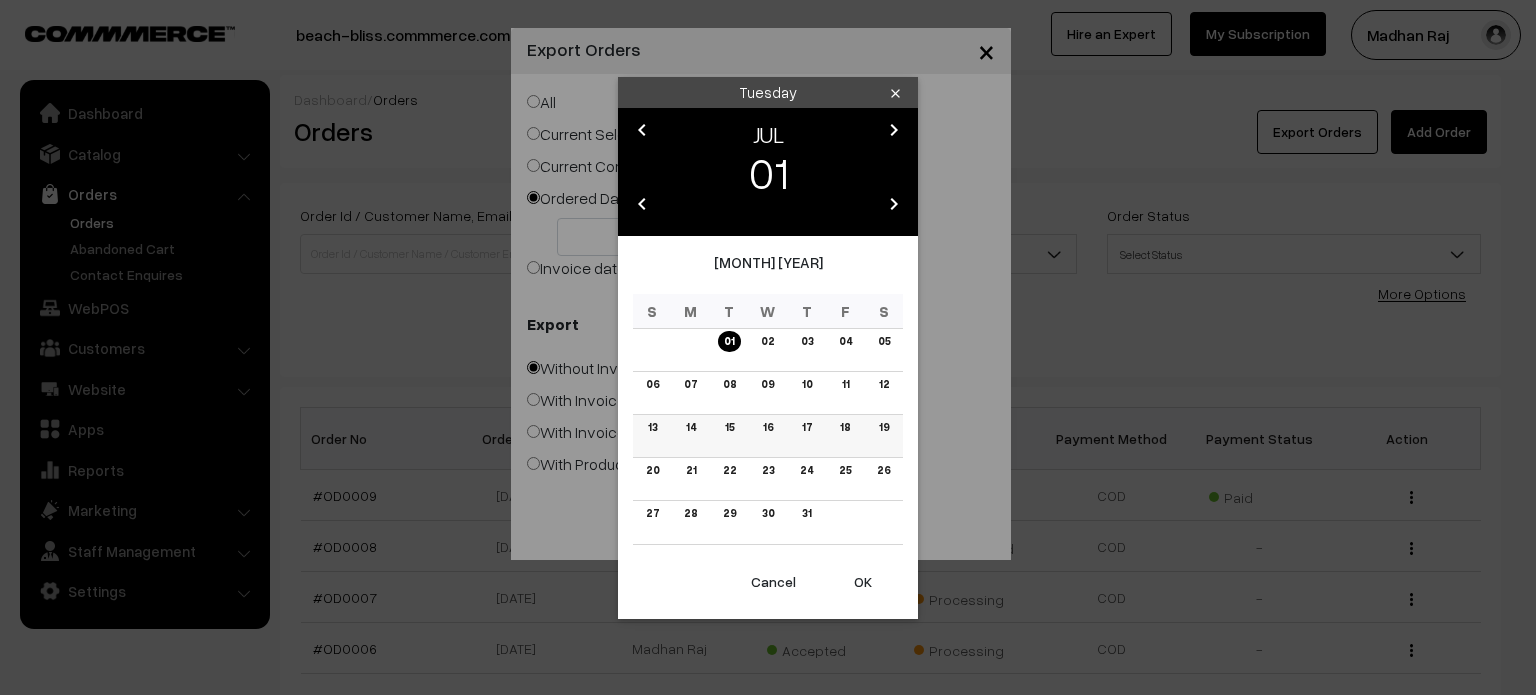 click on "15" at bounding box center (729, 427) 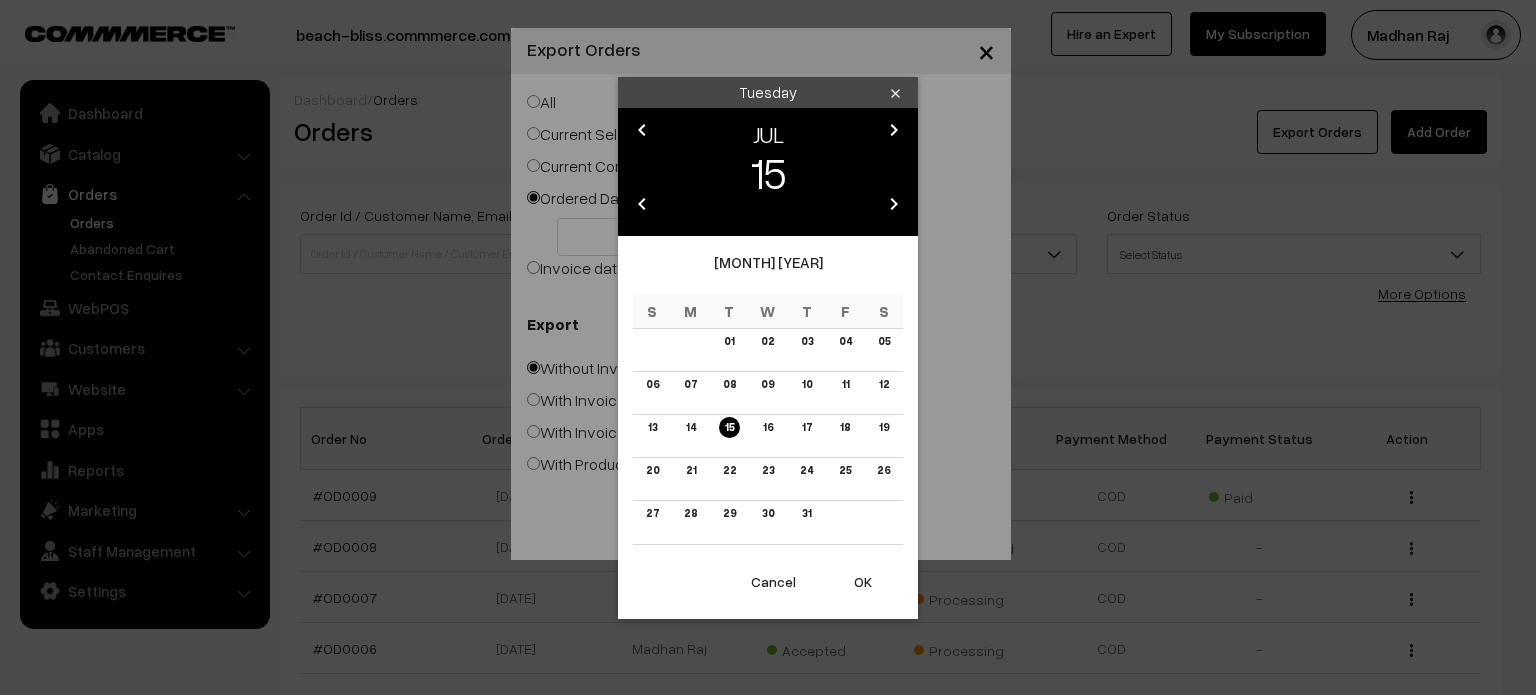 click on "OK" at bounding box center [863, 582] 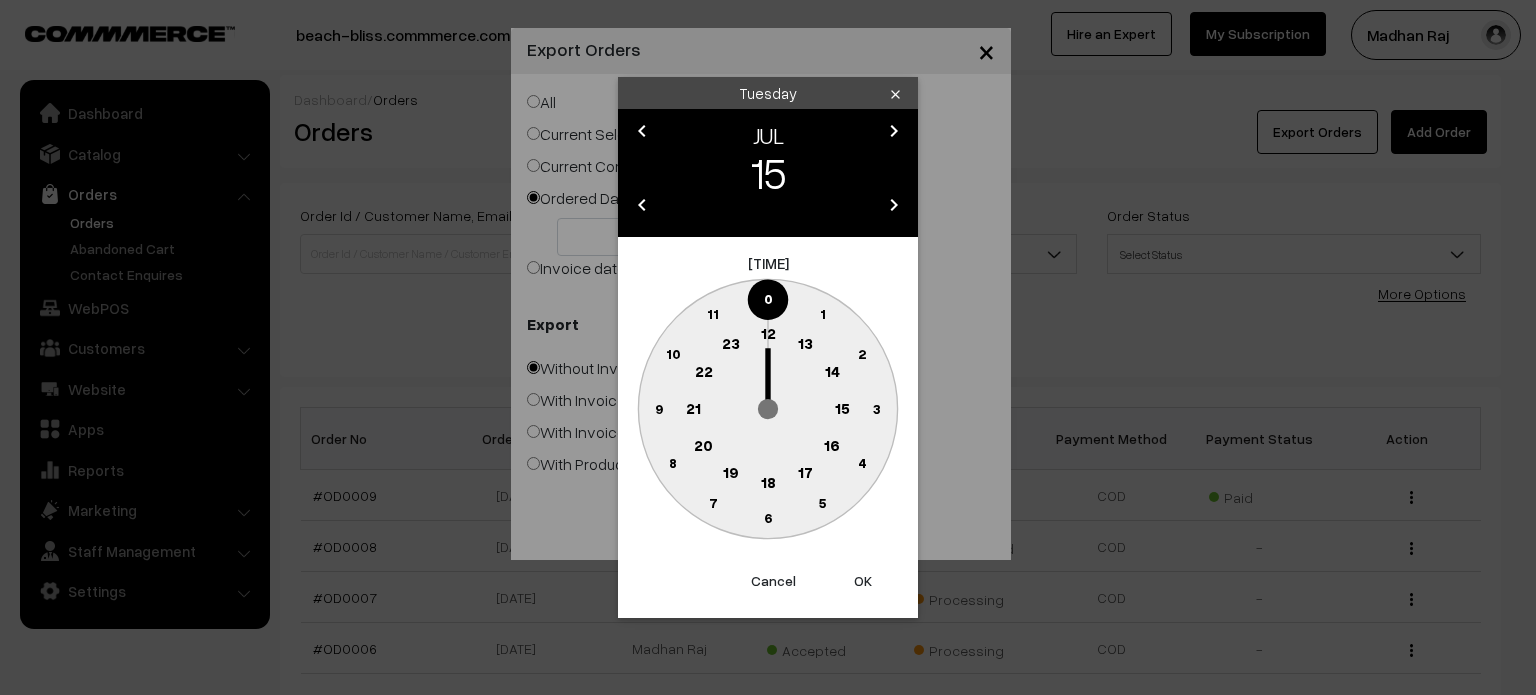 click on "OK" at bounding box center [863, 581] 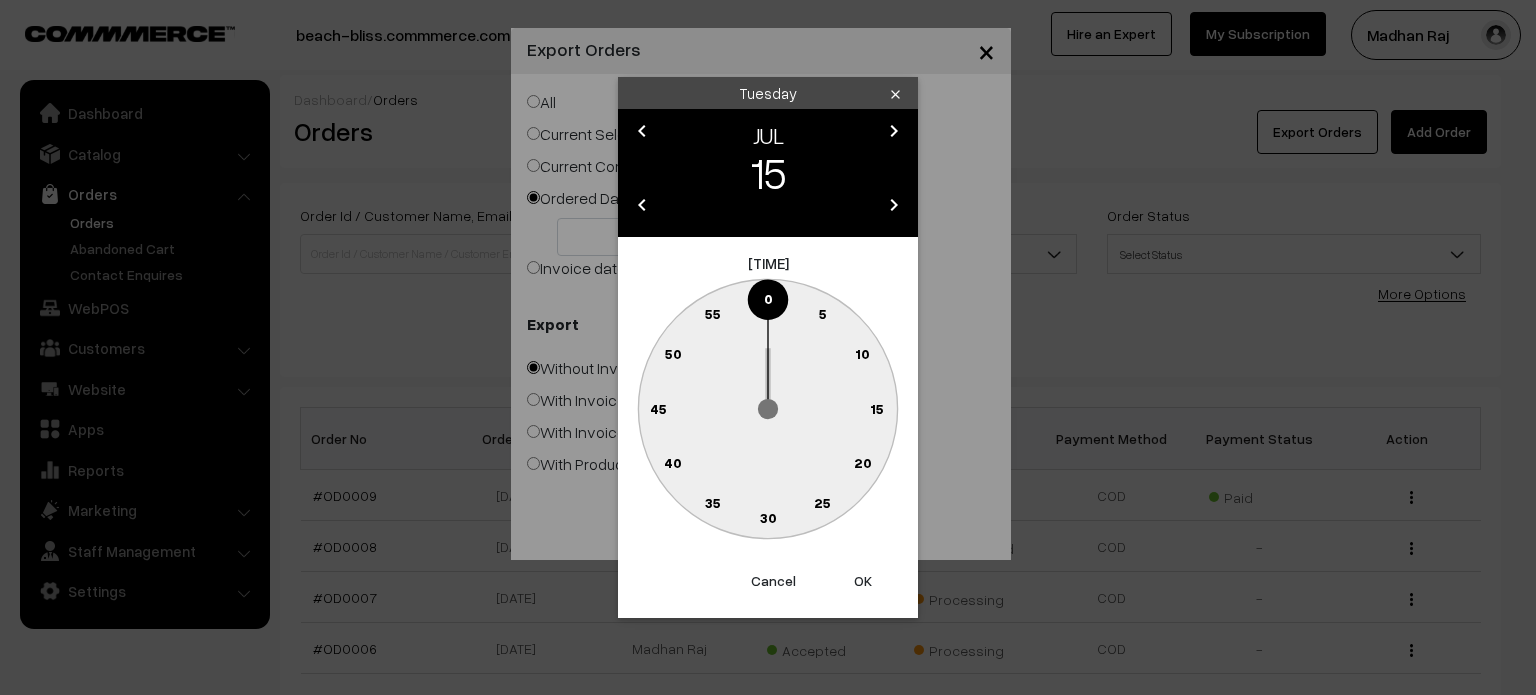 click on "OK" at bounding box center (863, 581) 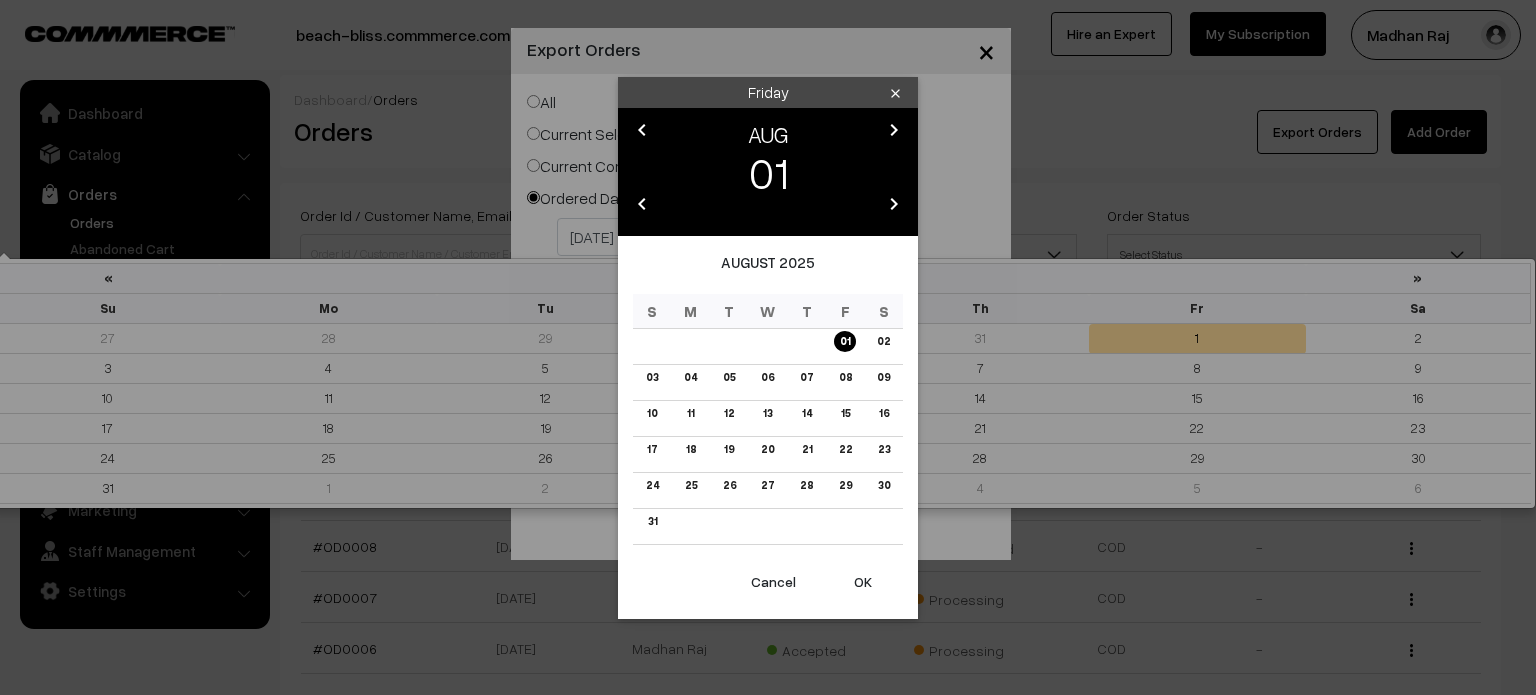 click on "Thank you for showing interest. Our team will call you shortly.
Close
[WEBSITE]
Go to Website
Switch Store
Create New Store" at bounding box center [768, 565] 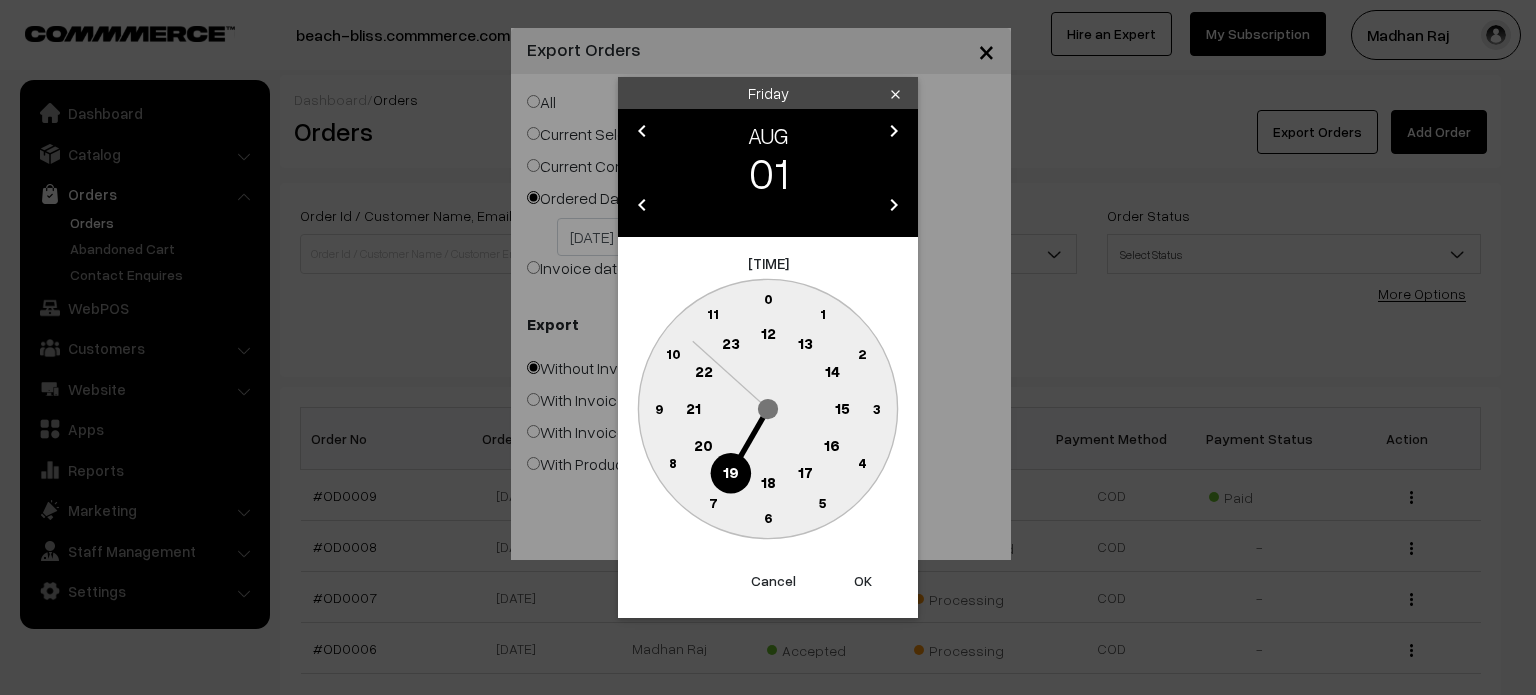 click on "OK" at bounding box center [863, 581] 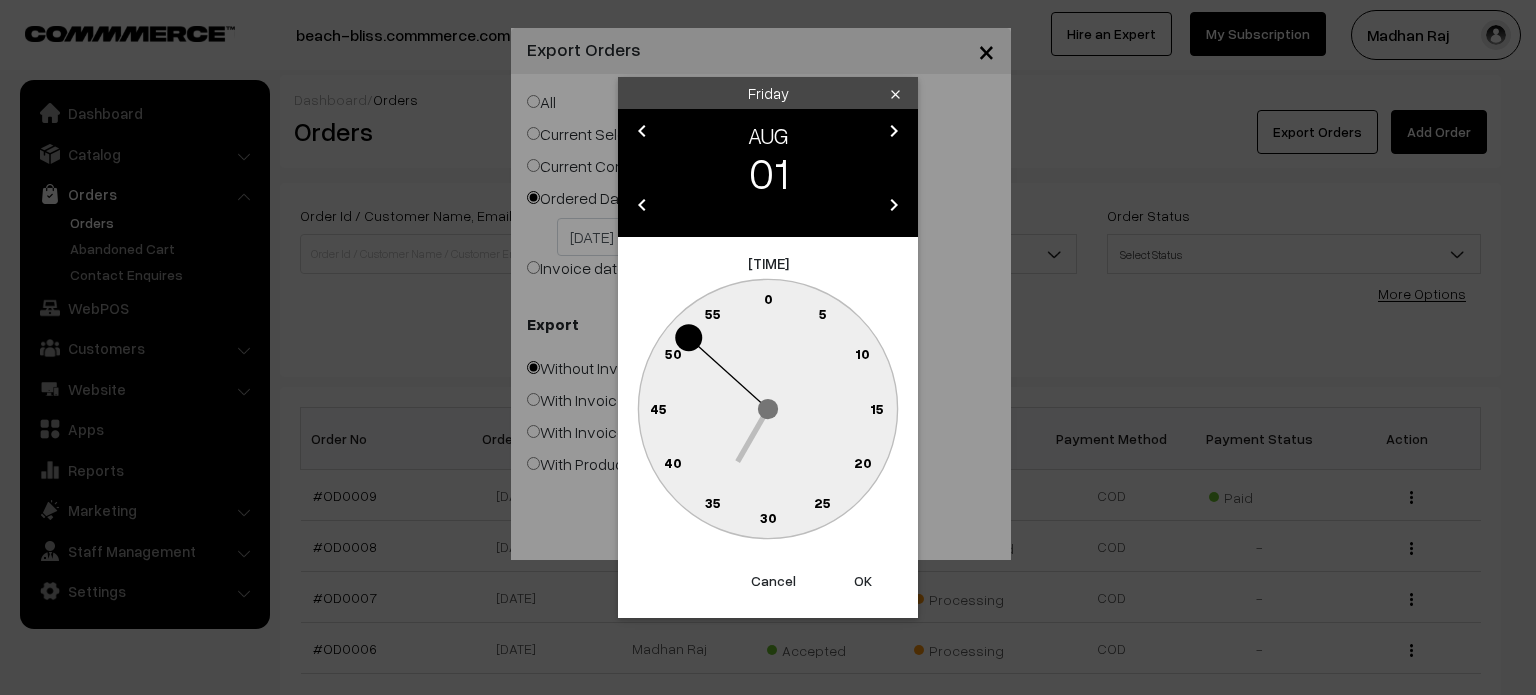 click on "OK" at bounding box center (863, 581) 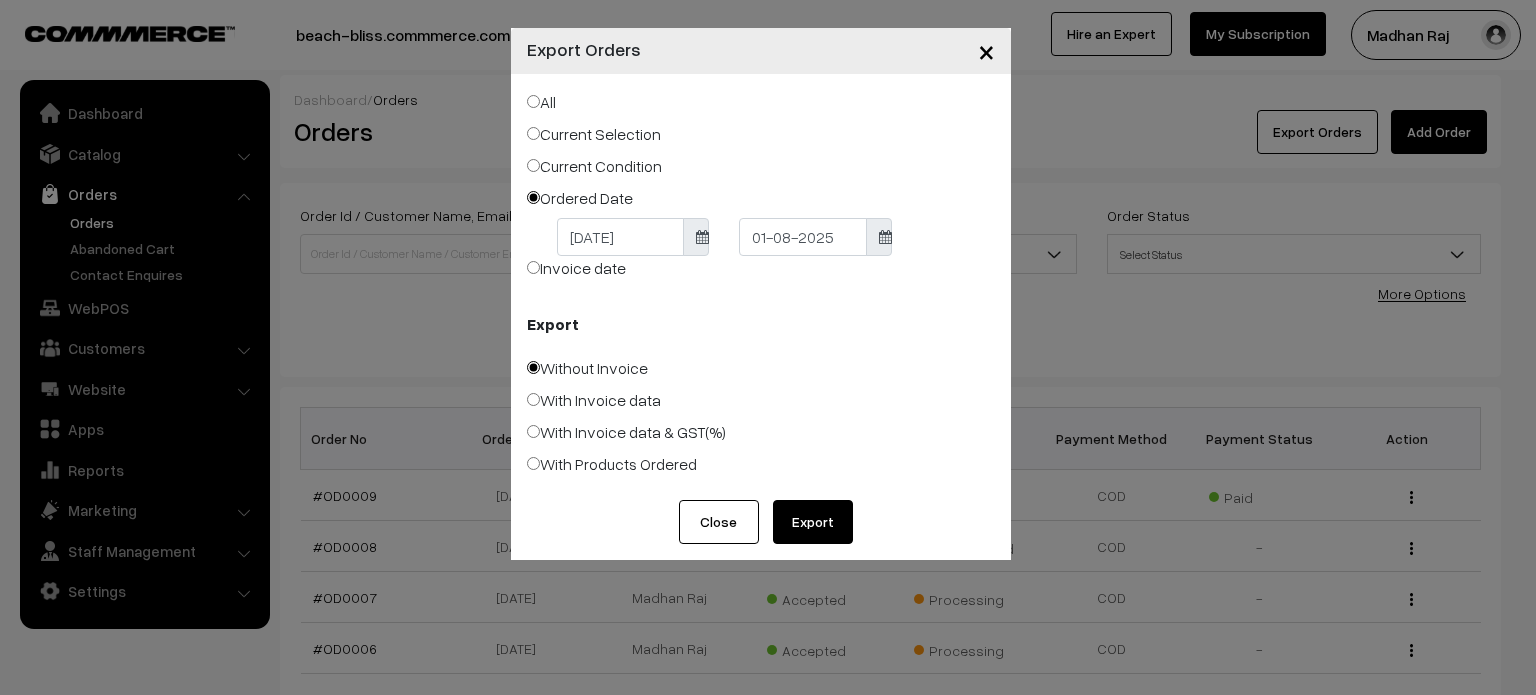 click at bounding box center (702, 237) 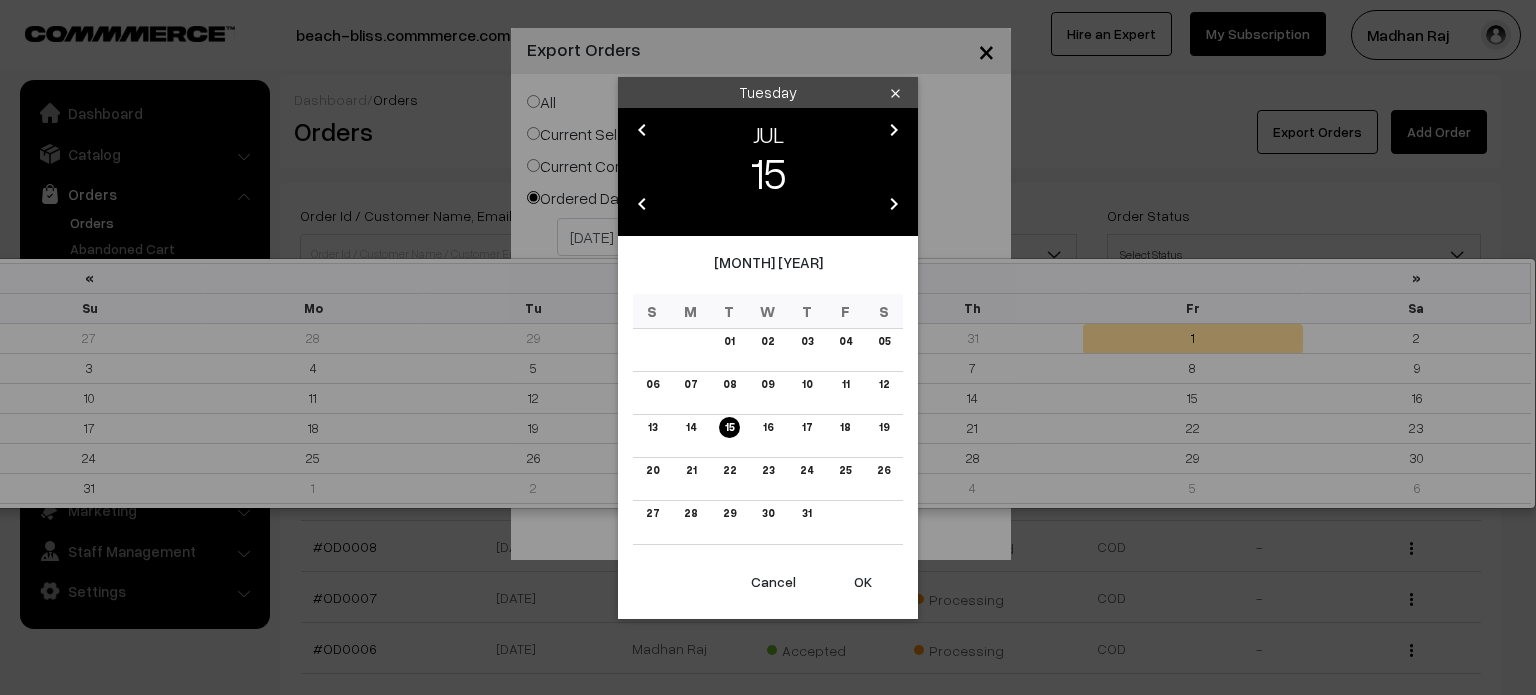 click on "Thank you for showing interest. Our team will call you shortly.
Close
[WEBSITE]
Go to Website
Switch Store
Create New Store" at bounding box center (768, 565) 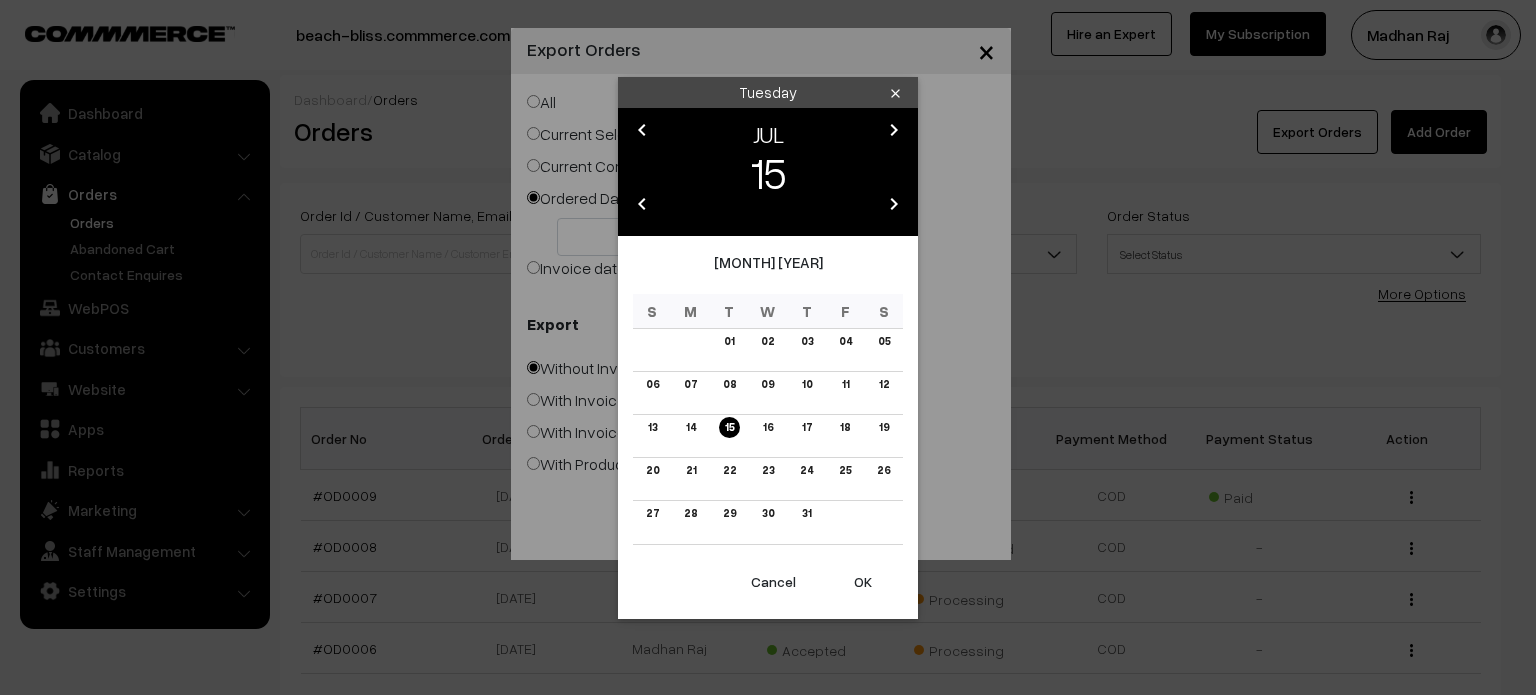 click on "OK" at bounding box center [863, 582] 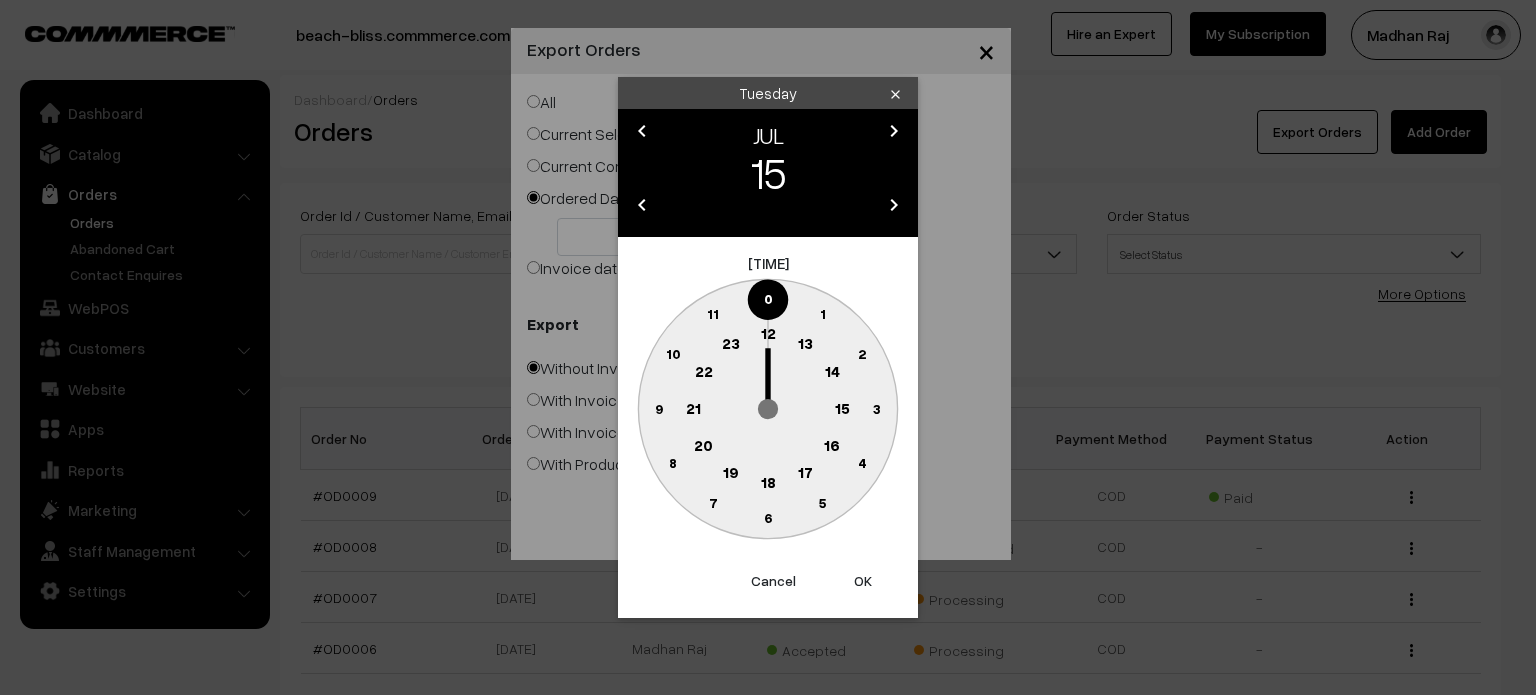 click on "16" 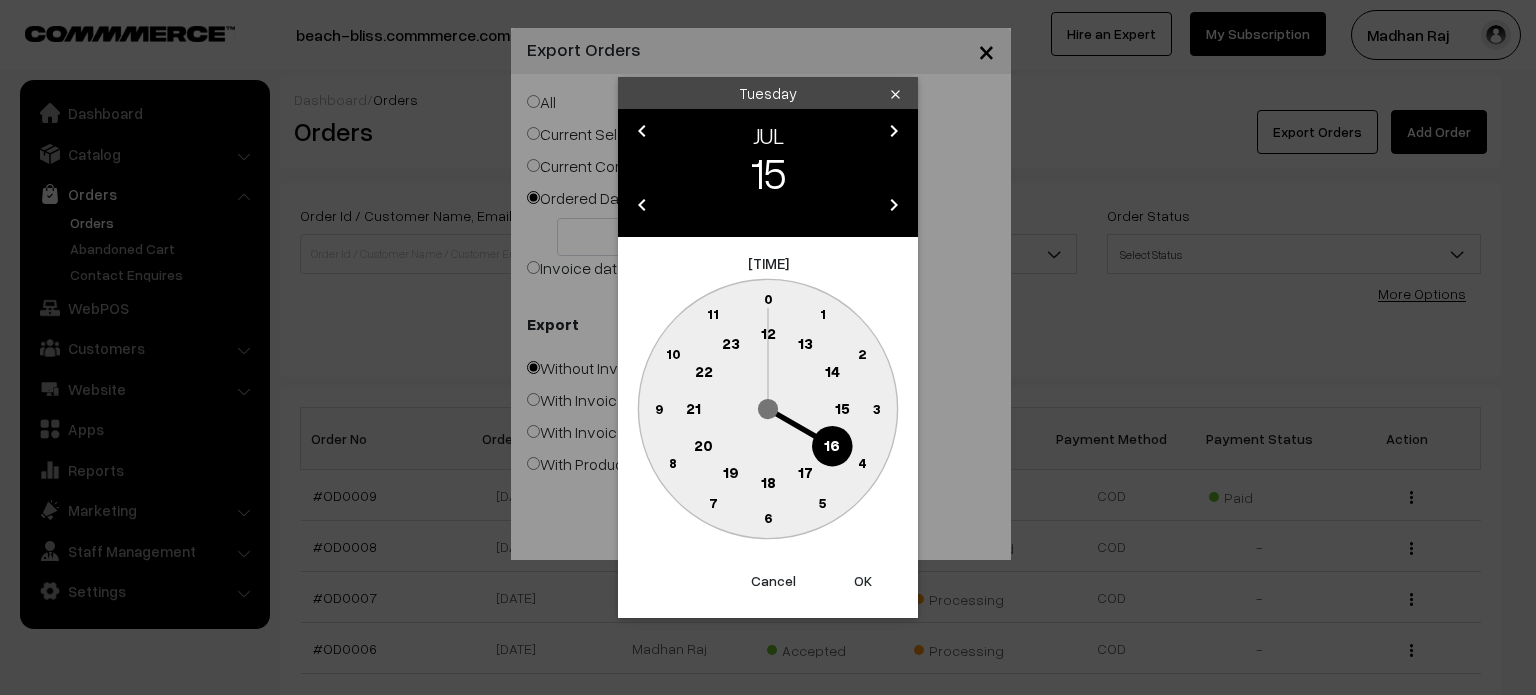 click on "OK" at bounding box center (863, 581) 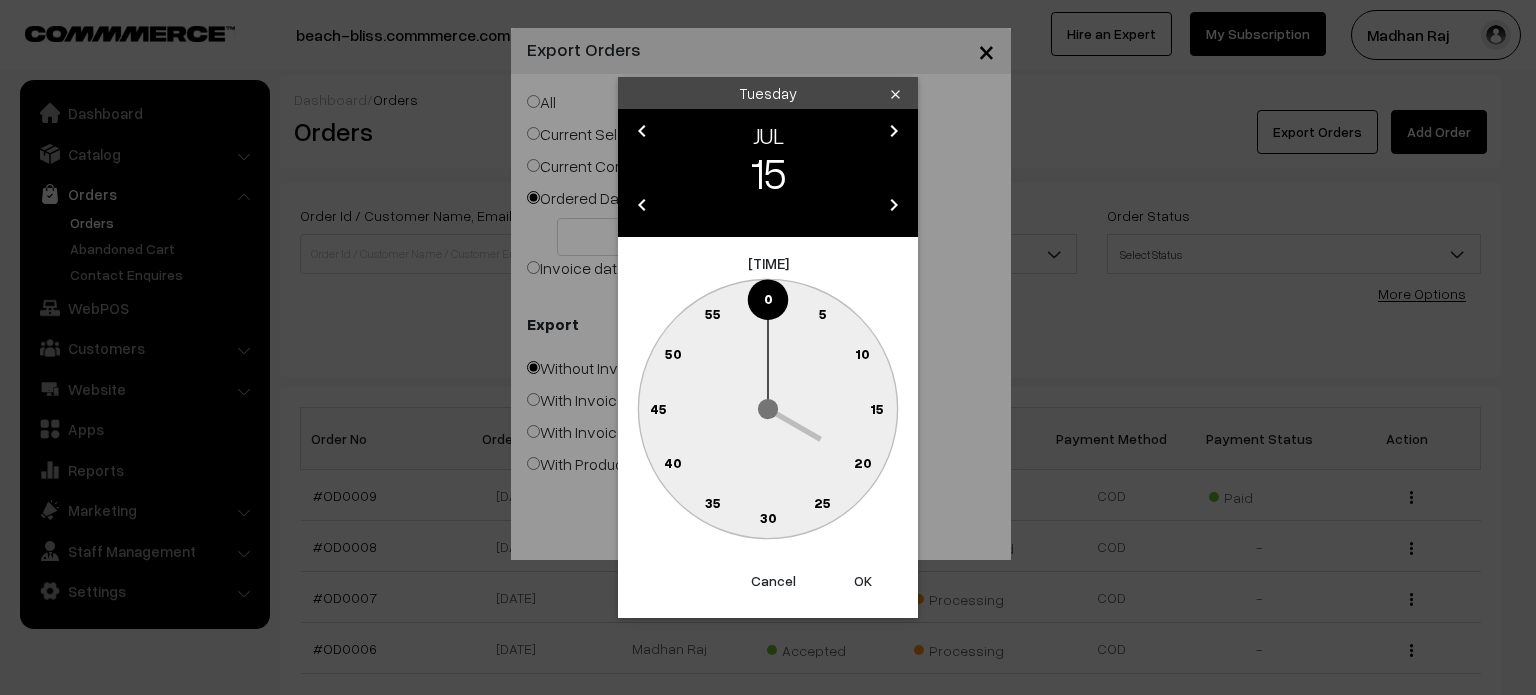 click on "OK" at bounding box center [863, 581] 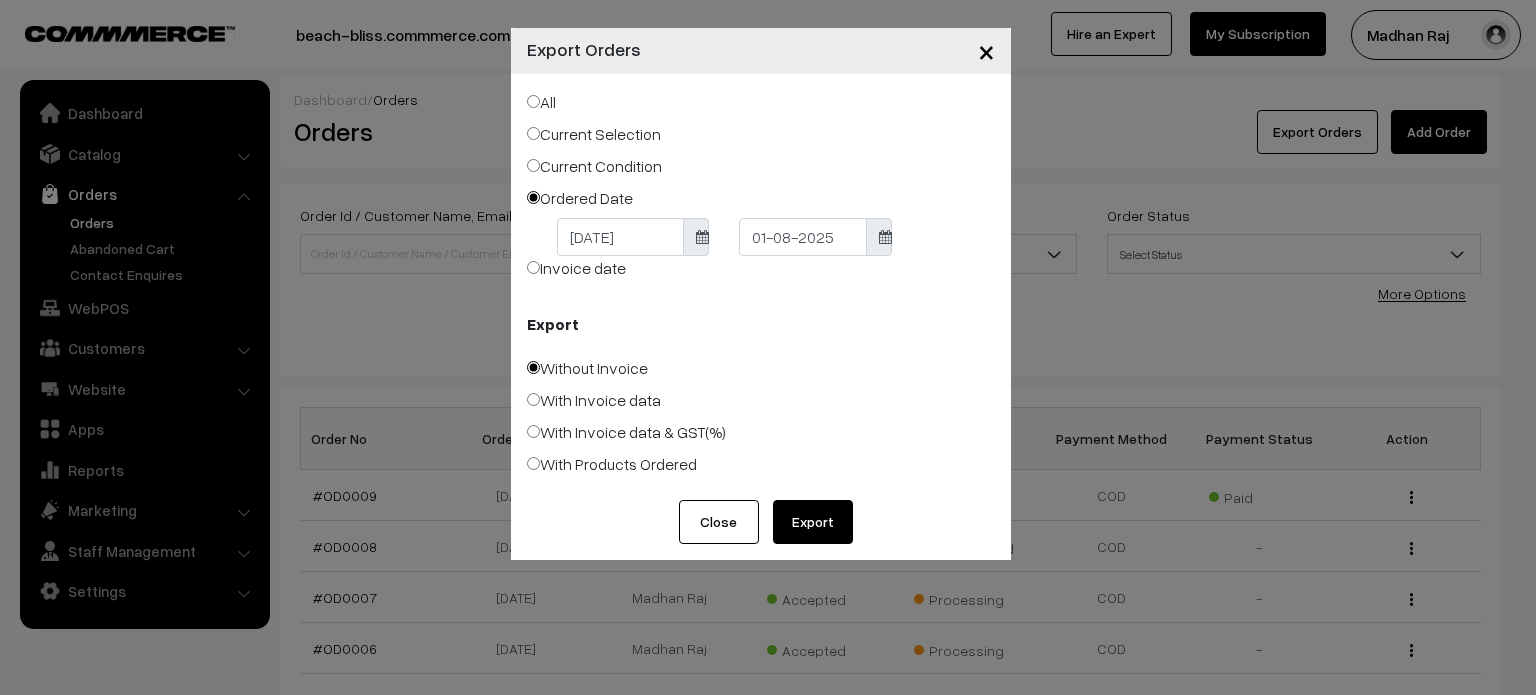 click on "Export" at bounding box center (813, 522) 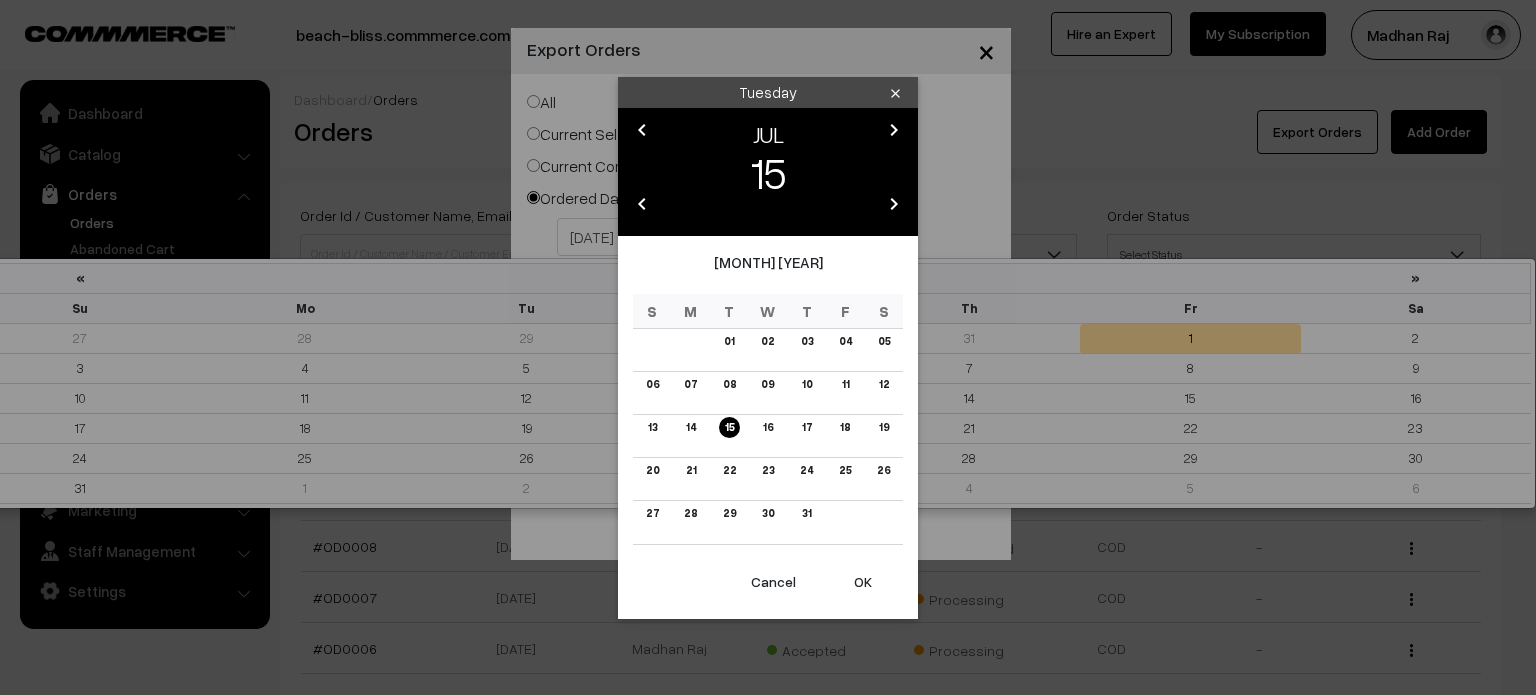 click on "Thank you for showing interest. Our team will call you shortly.
Close
[WEBSITE]
Go to Website
Switch Store
Create New Store" at bounding box center (768, 565) 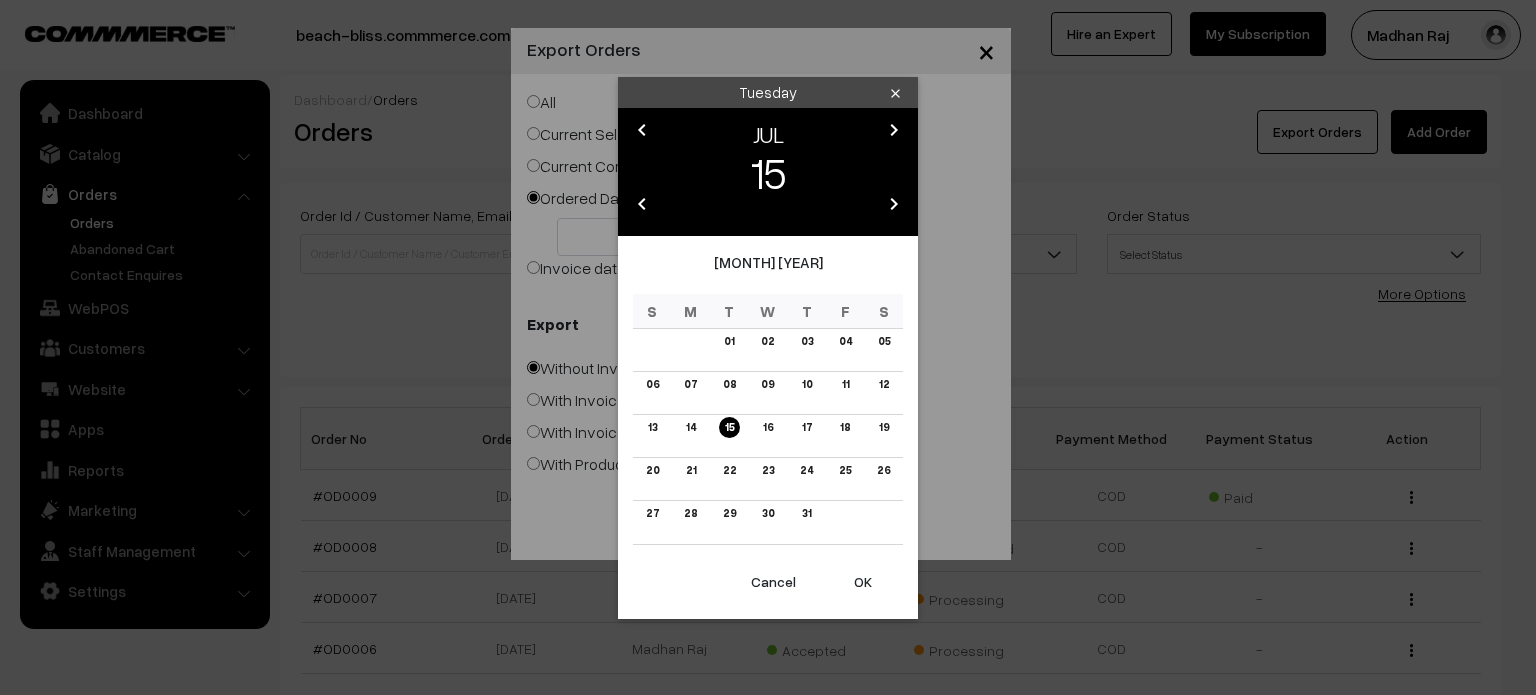 click on "15" at bounding box center [768, 172] 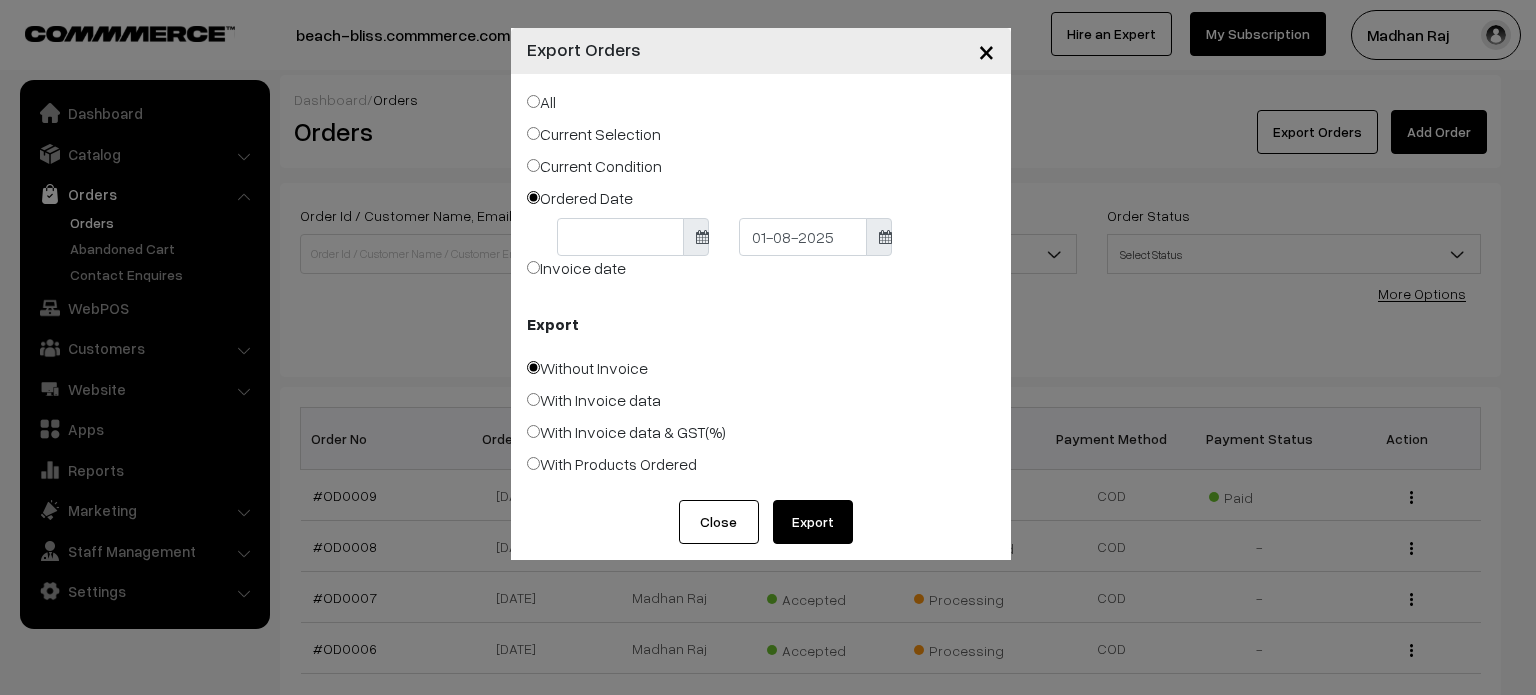 click on "×" at bounding box center [986, 50] 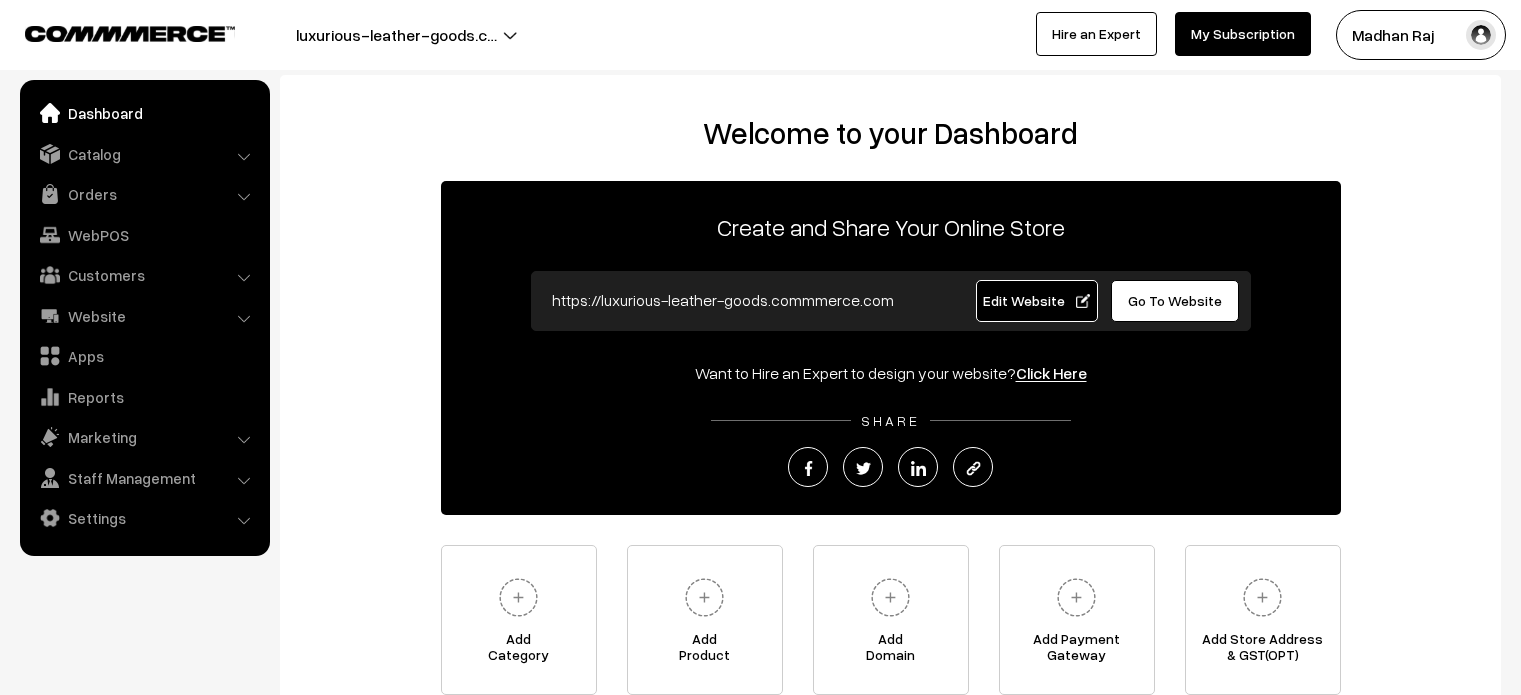scroll, scrollTop: 0, scrollLeft: 0, axis: both 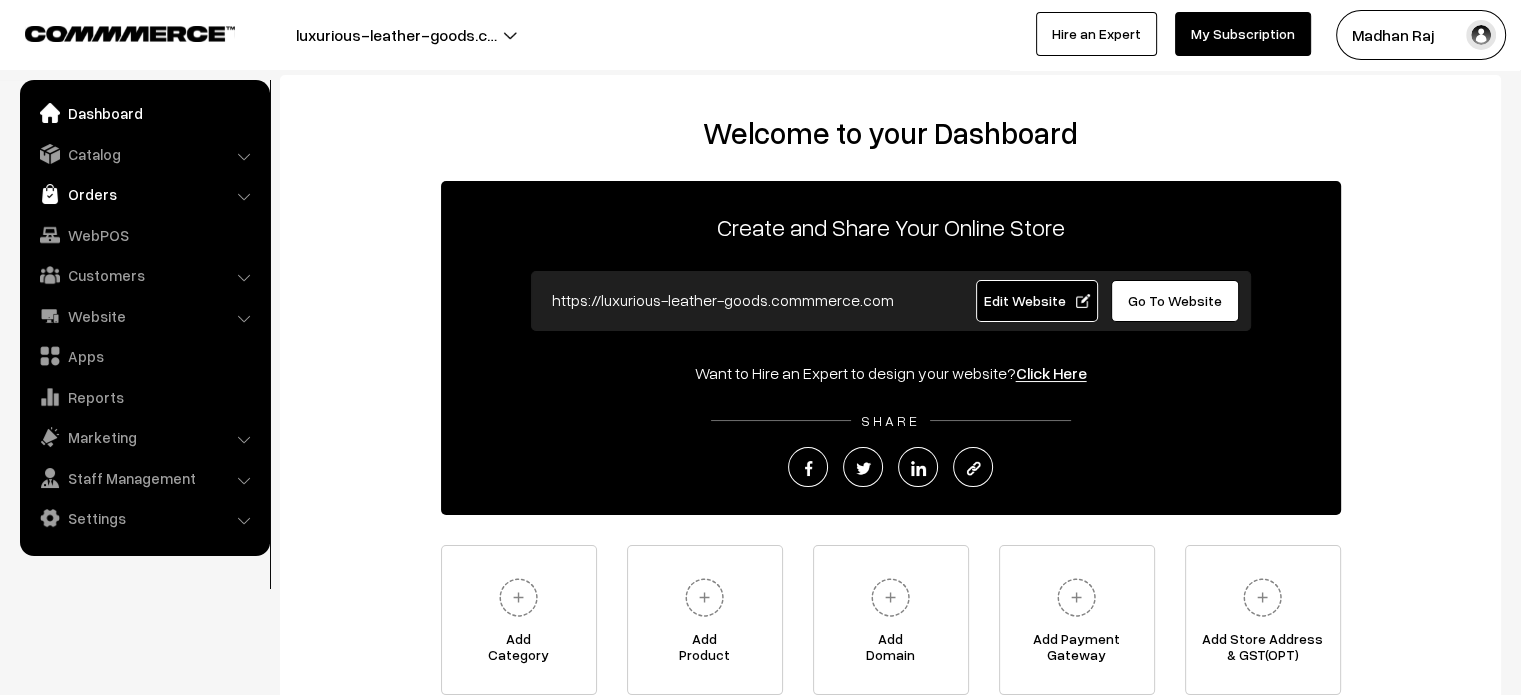 click on "Orders" at bounding box center (144, 194) 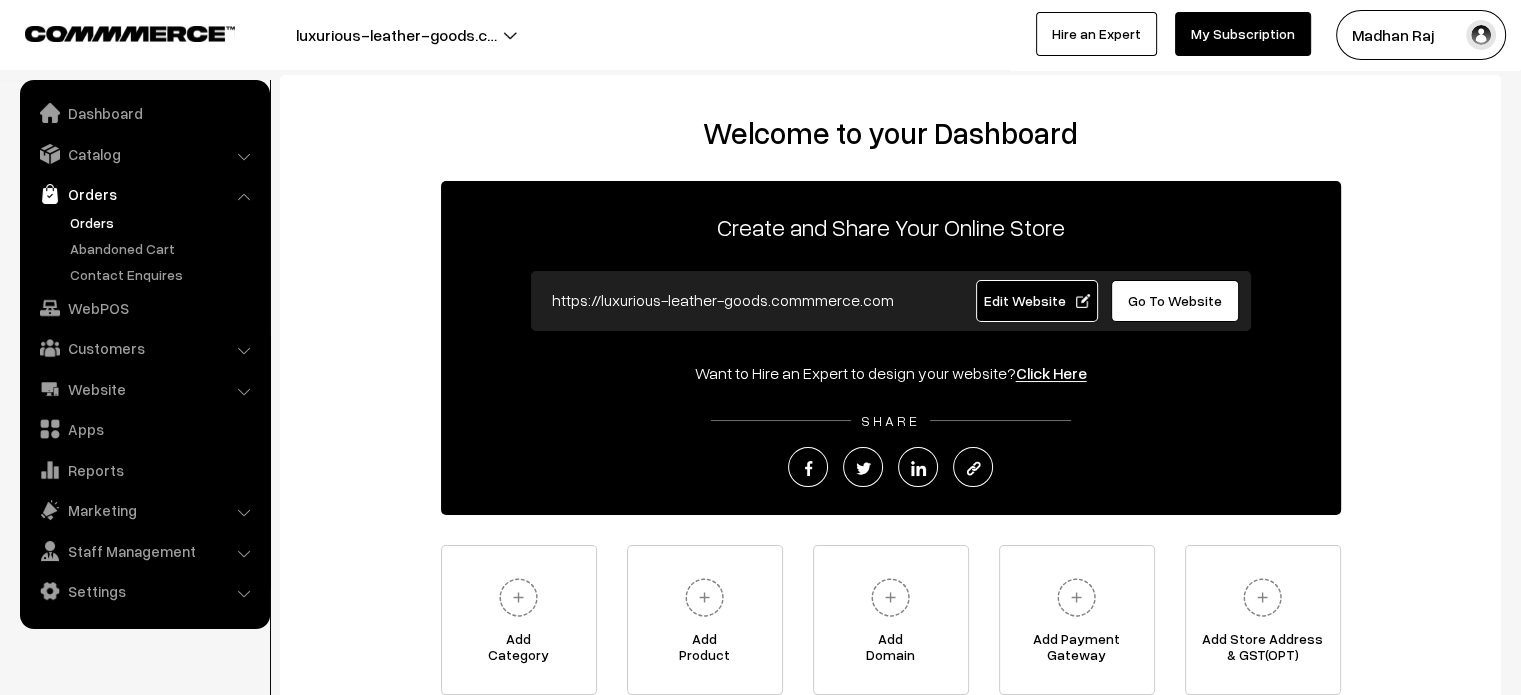 click on "Orders" at bounding box center [164, 222] 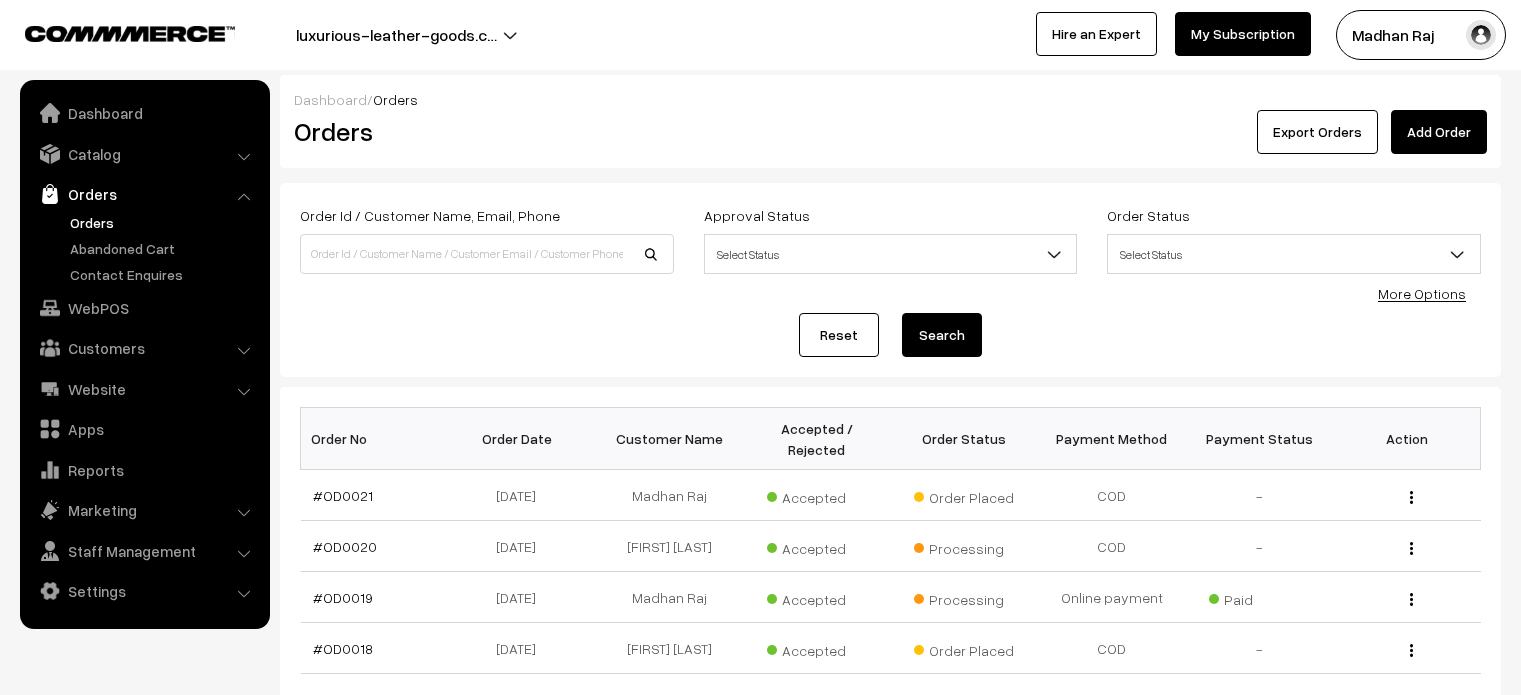 scroll, scrollTop: 0, scrollLeft: 0, axis: both 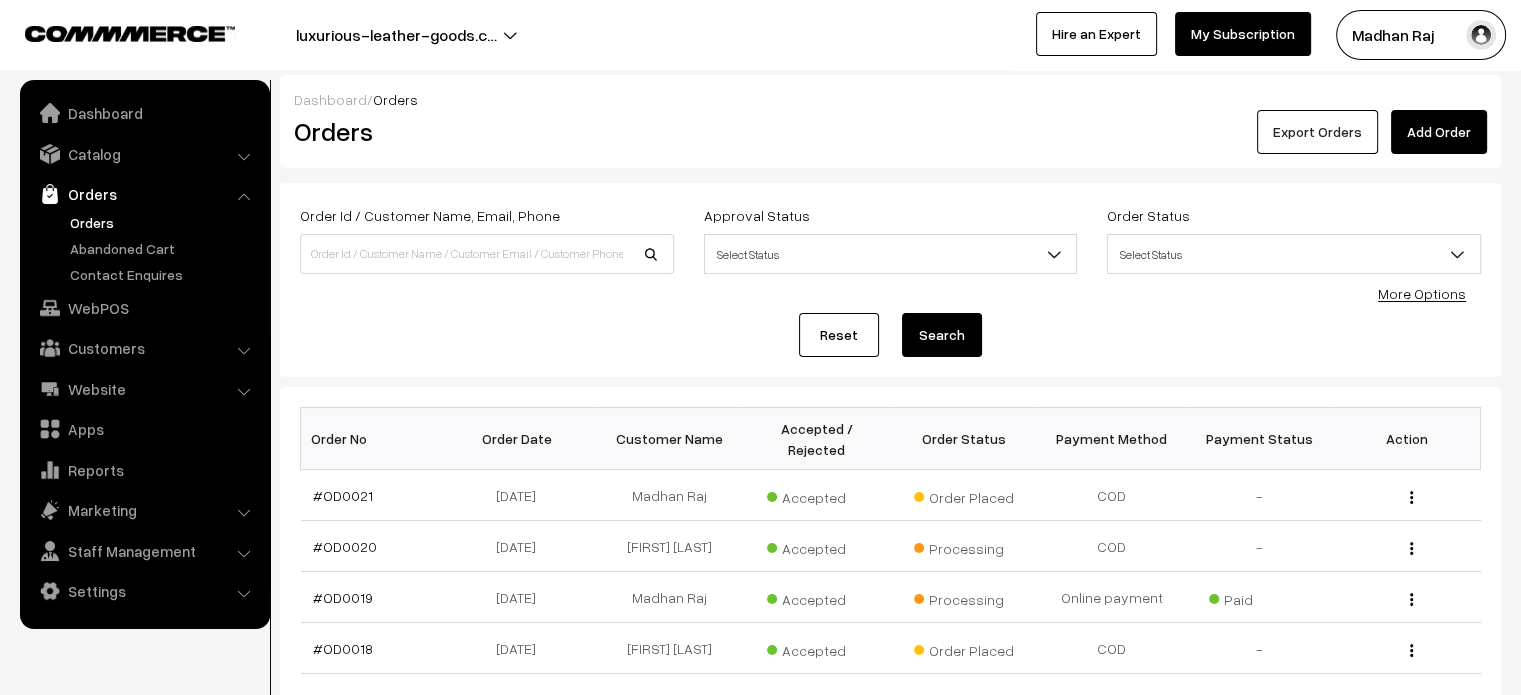click on "Export Orders" at bounding box center (1317, 132) 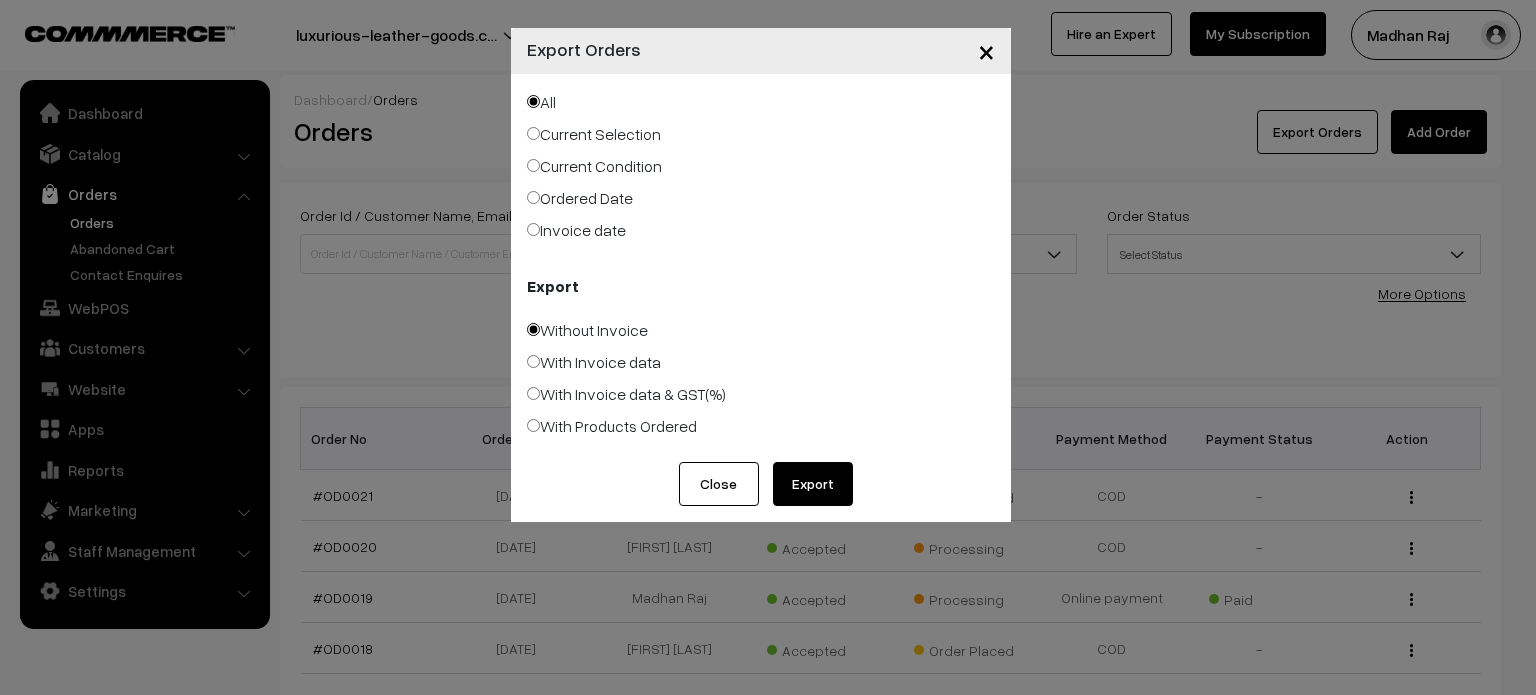 click on "Ordered Date" at bounding box center [580, 198] 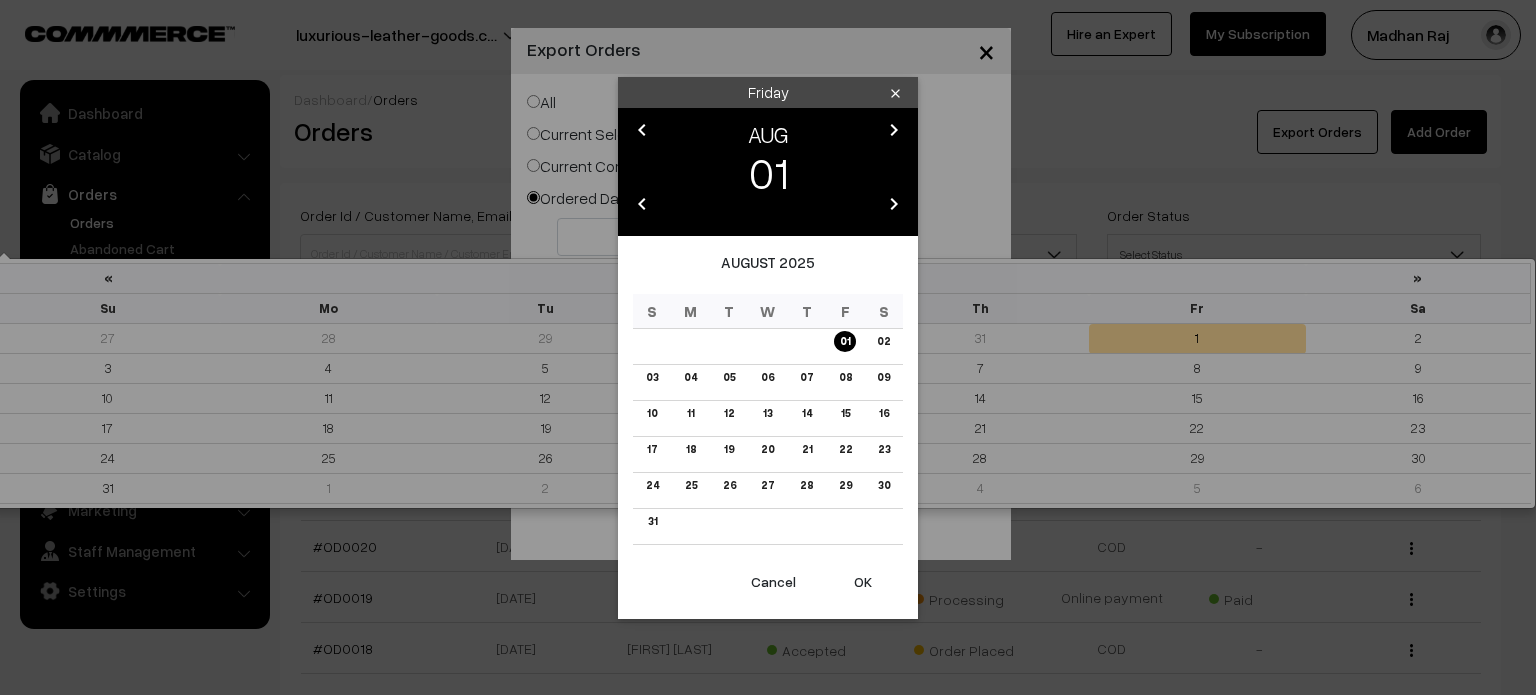 click on "Thank you for showing interest. Our team will call you shortly.
Close
luxurious-leather-goods.c…
Go to Website
Switch Store
Create New Store" at bounding box center (768, 615) 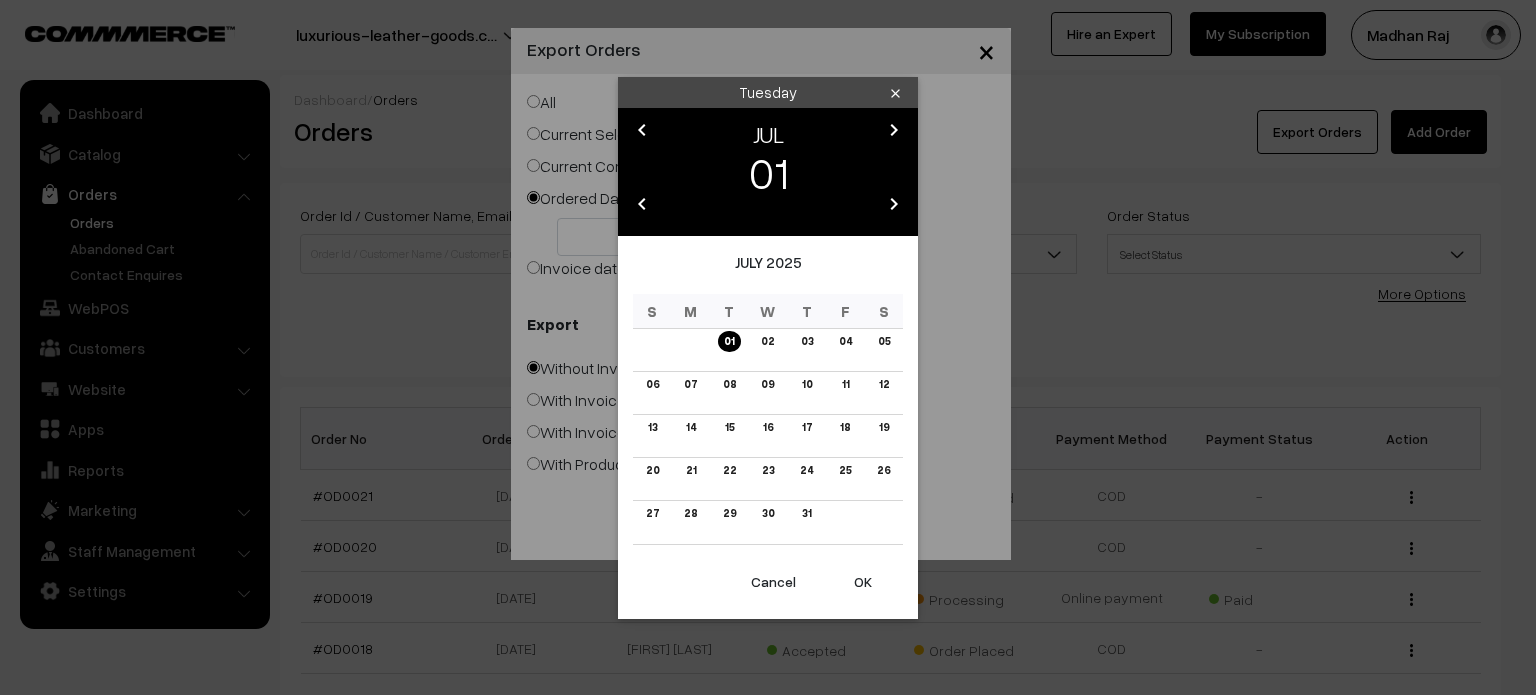 click on "chevron_left" at bounding box center (642, 130) 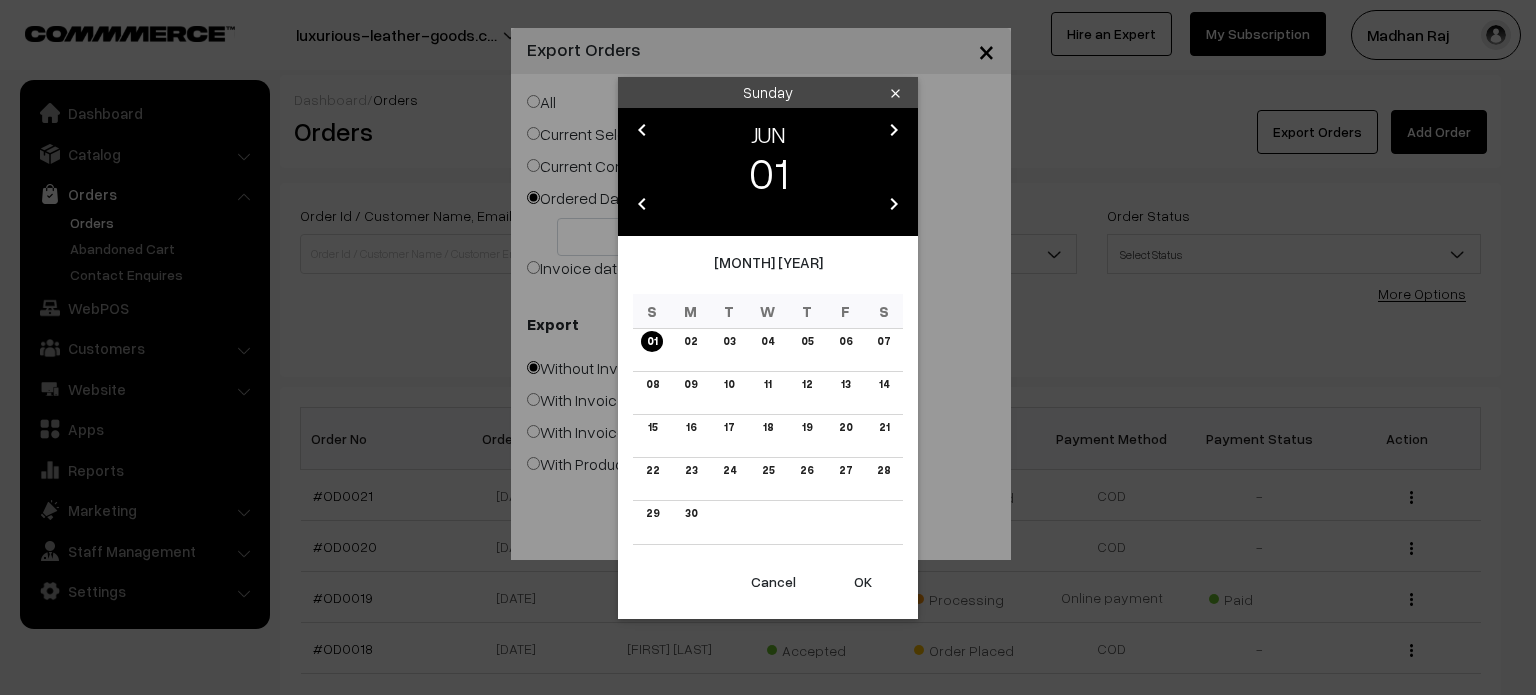 click on "chevron_right" at bounding box center (894, 130) 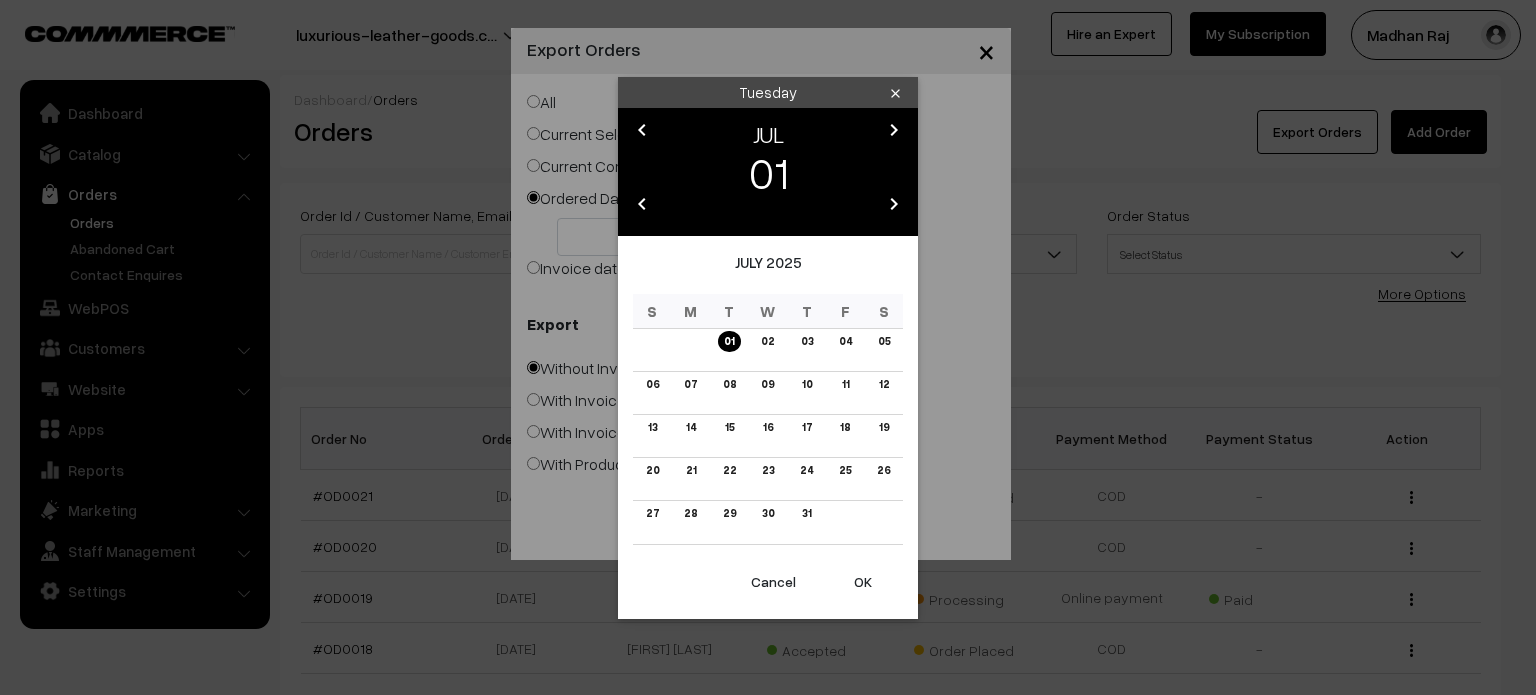 click on "chevron_left" at bounding box center [642, 130] 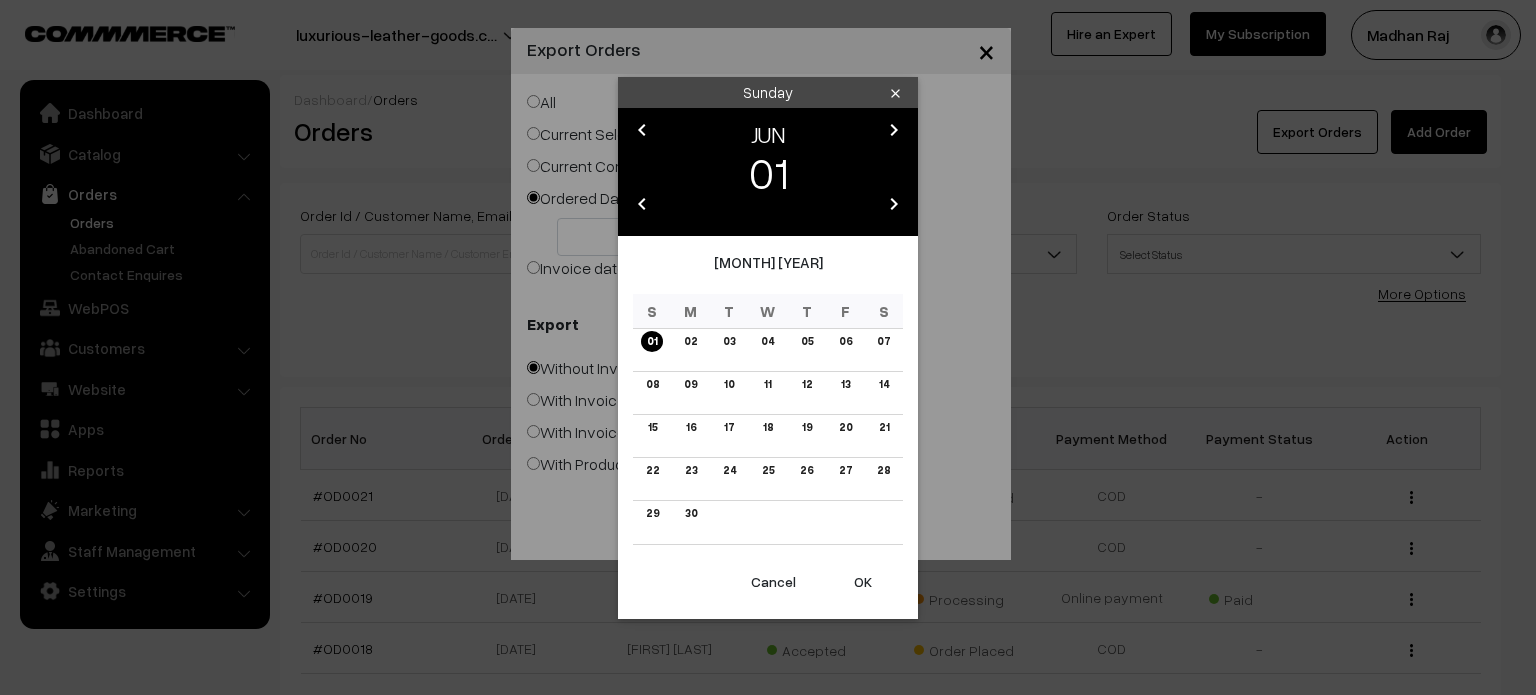 click on "OK" at bounding box center (863, 582) 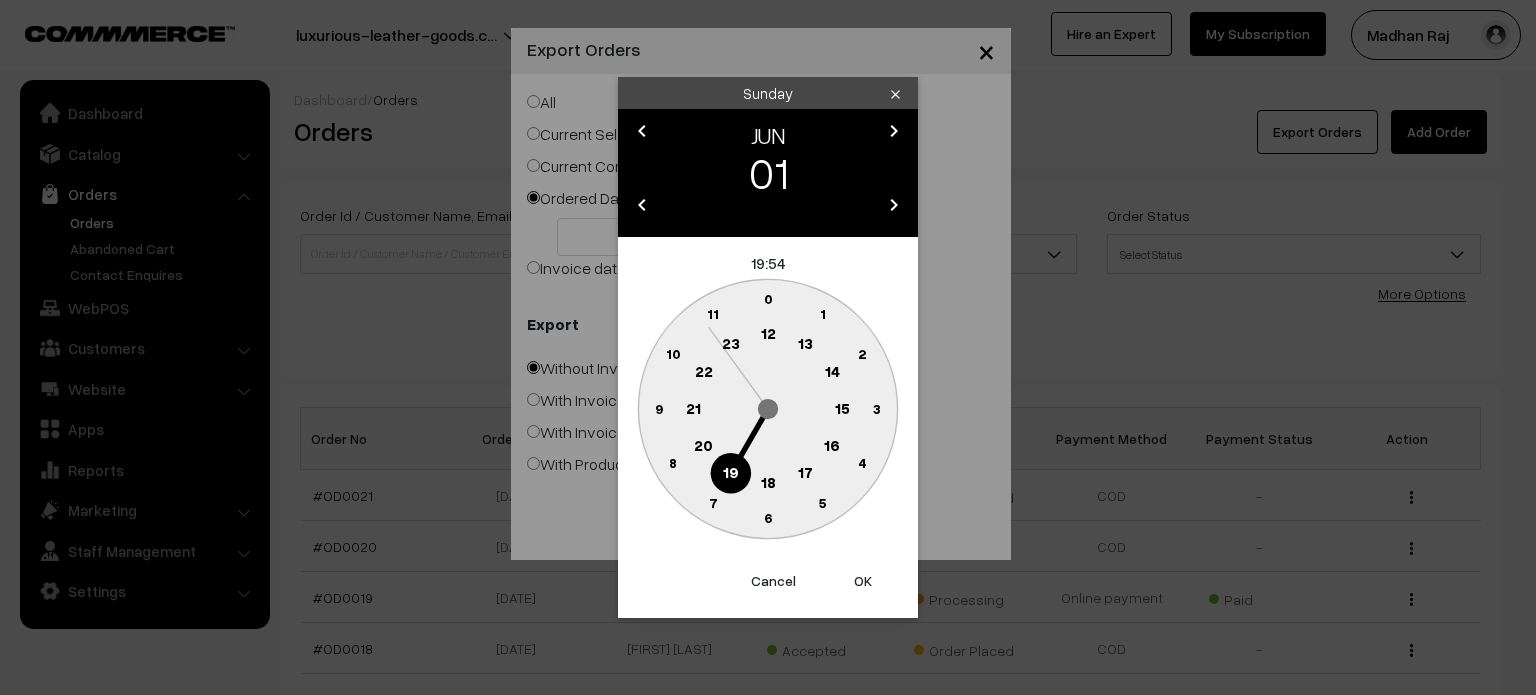 click on "OK" at bounding box center (863, 581) 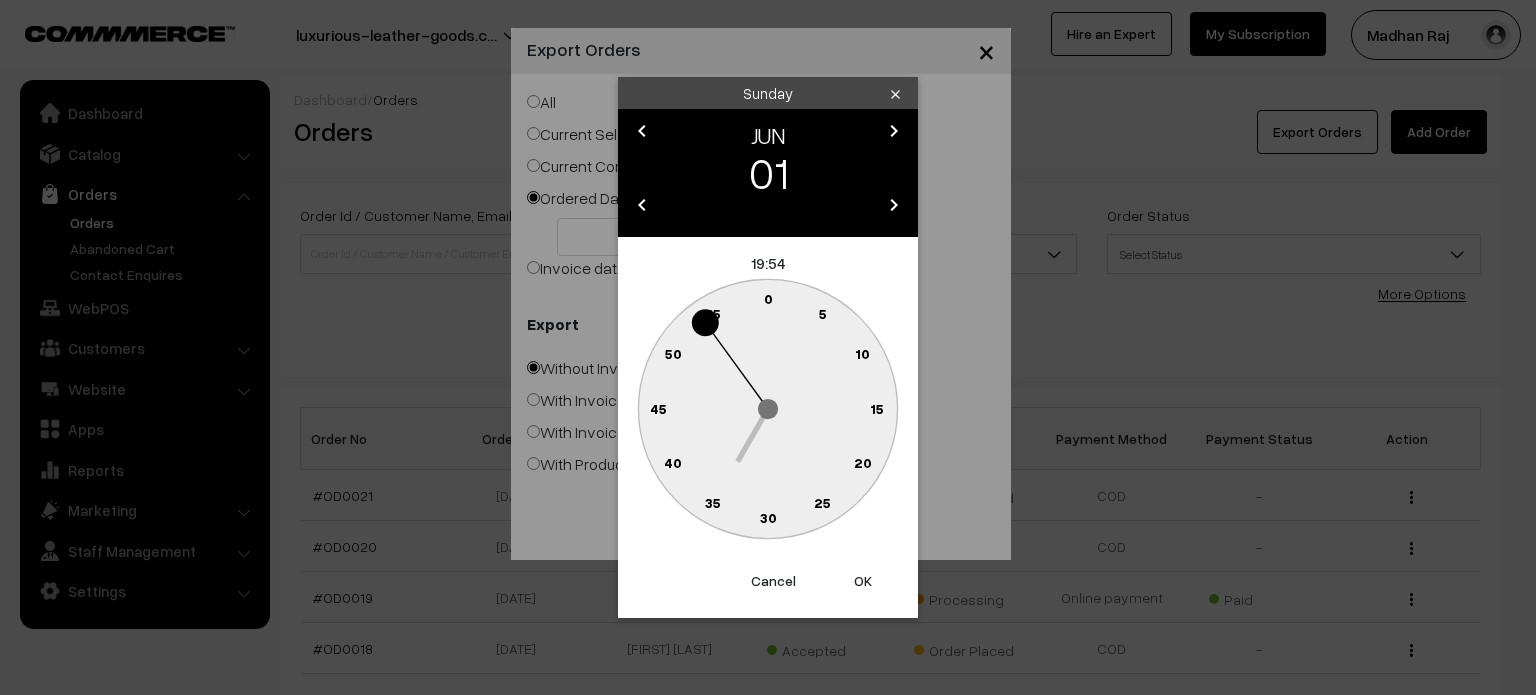 click on "OK" at bounding box center [863, 581] 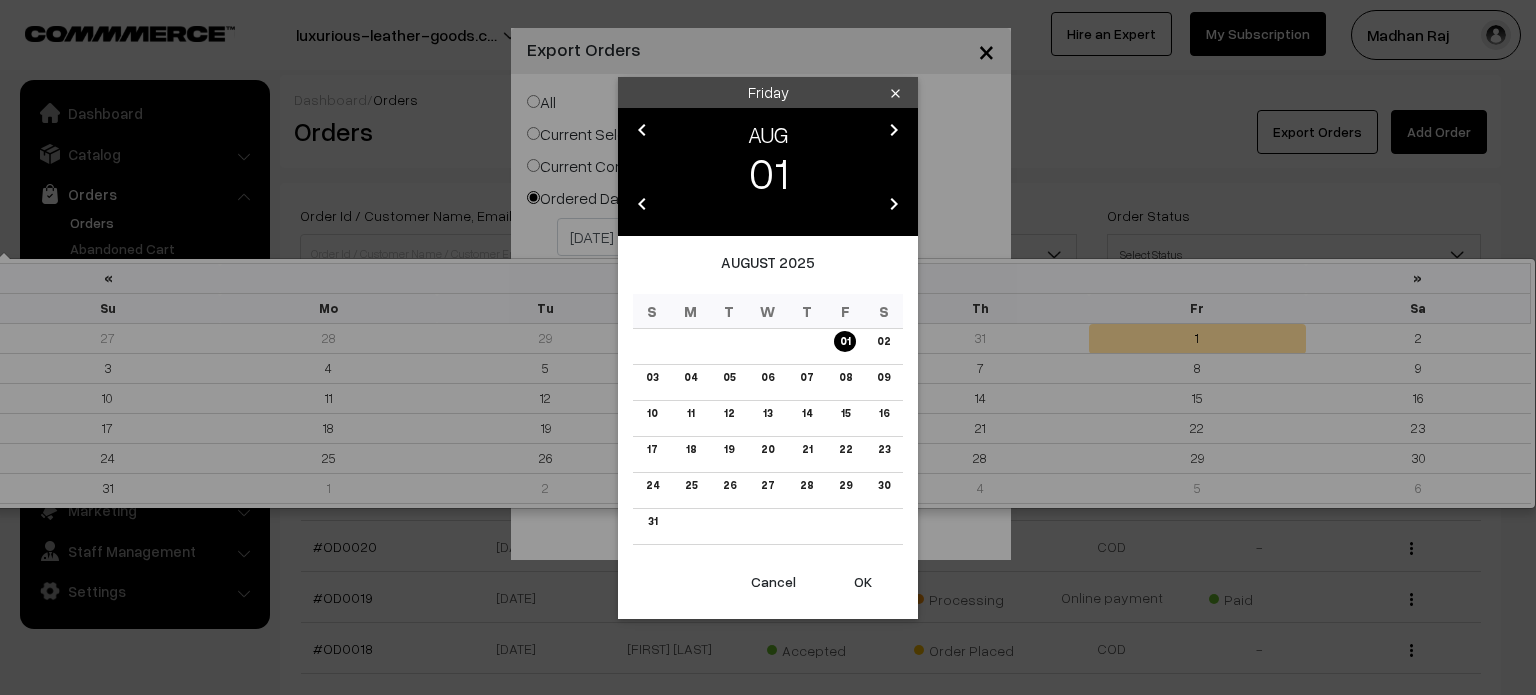 click on "Thank you for showing interest. Our team will call you shortly.
Close
luxurious-leather-goods.c…
Go to Website
Switch Store
Create New Store" at bounding box center (768, 615) 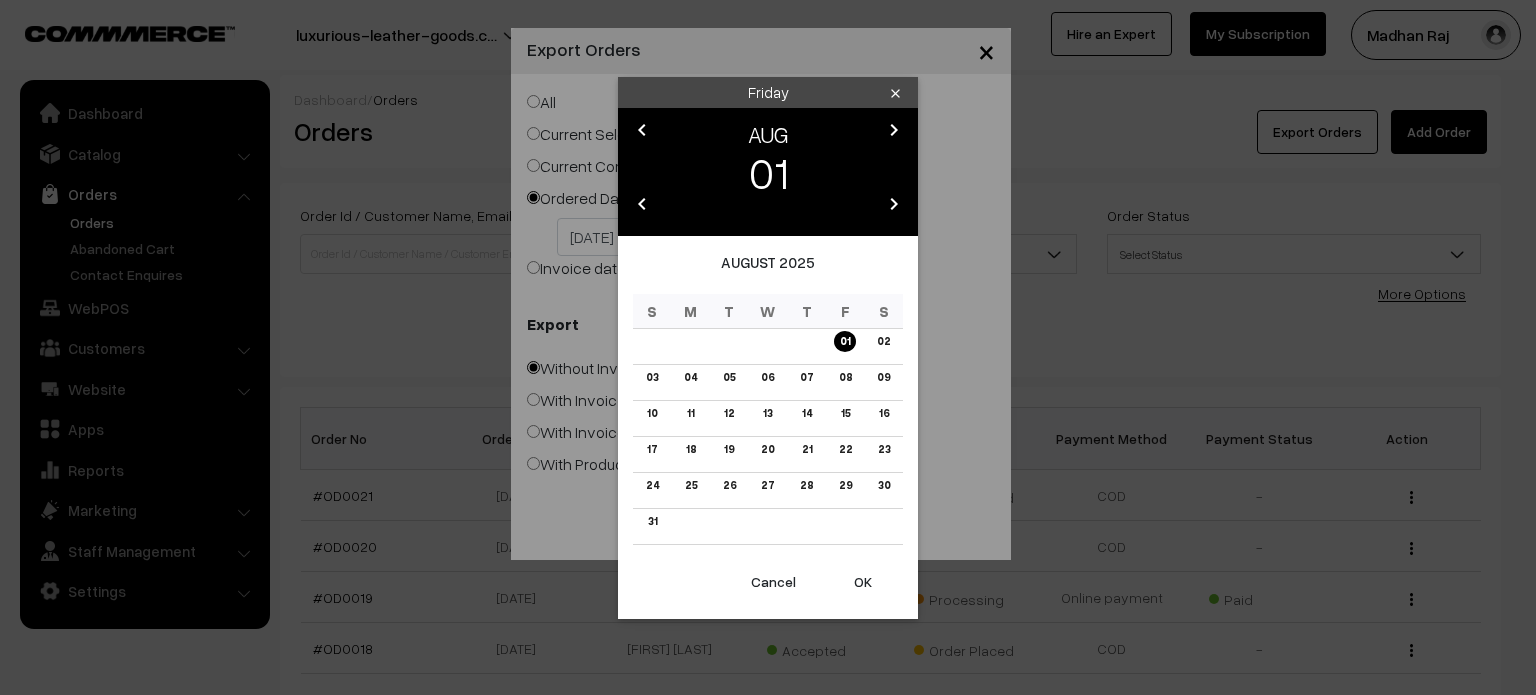 click on "OK" at bounding box center [863, 582] 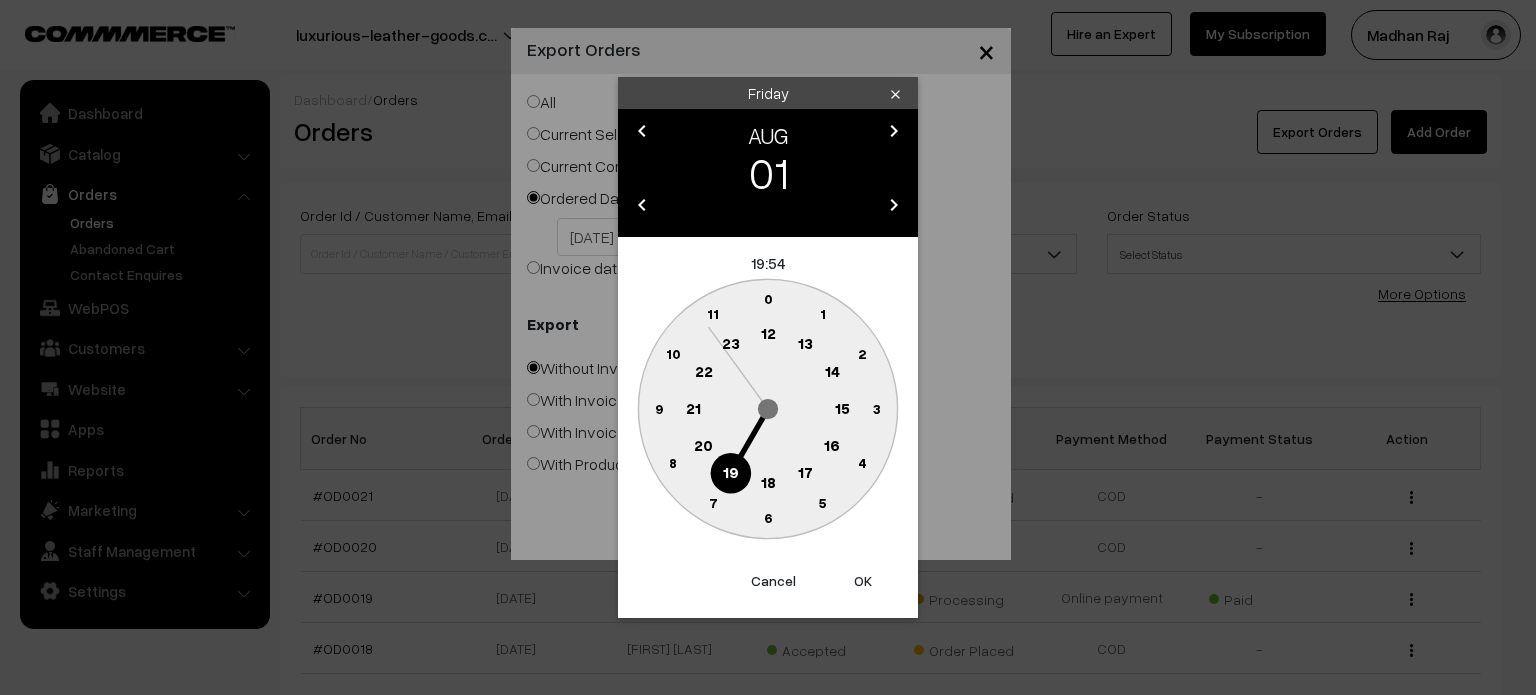 click on "OK" at bounding box center (863, 581) 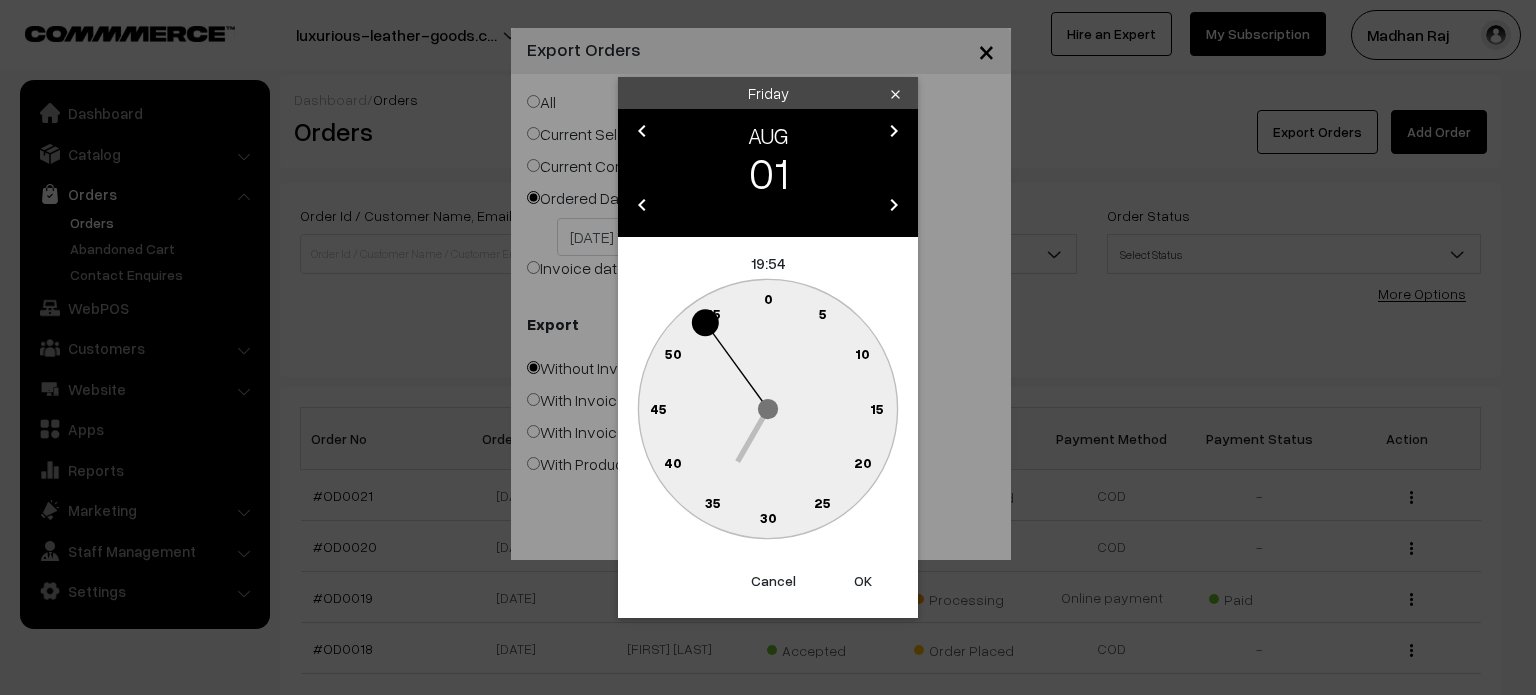 click on "OK" at bounding box center [863, 581] 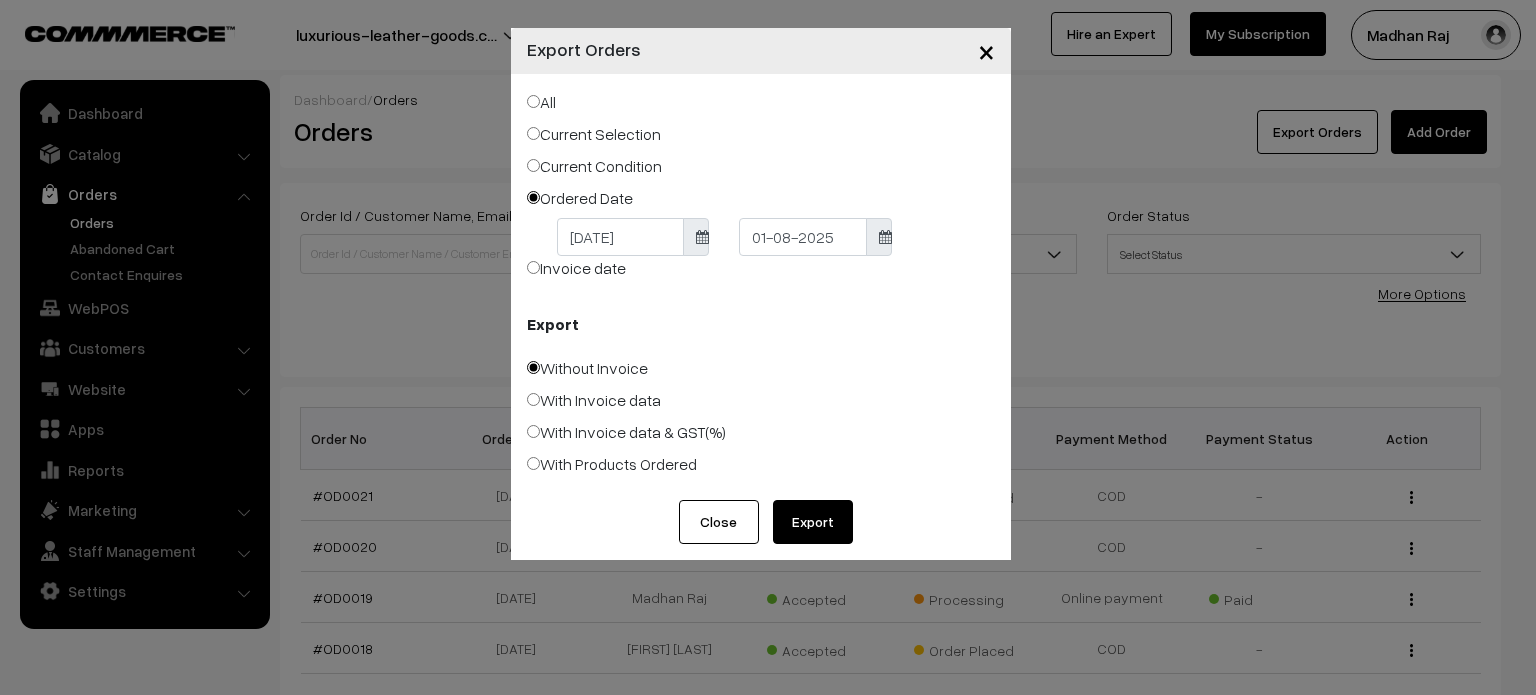 click on "Export" at bounding box center (813, 522) 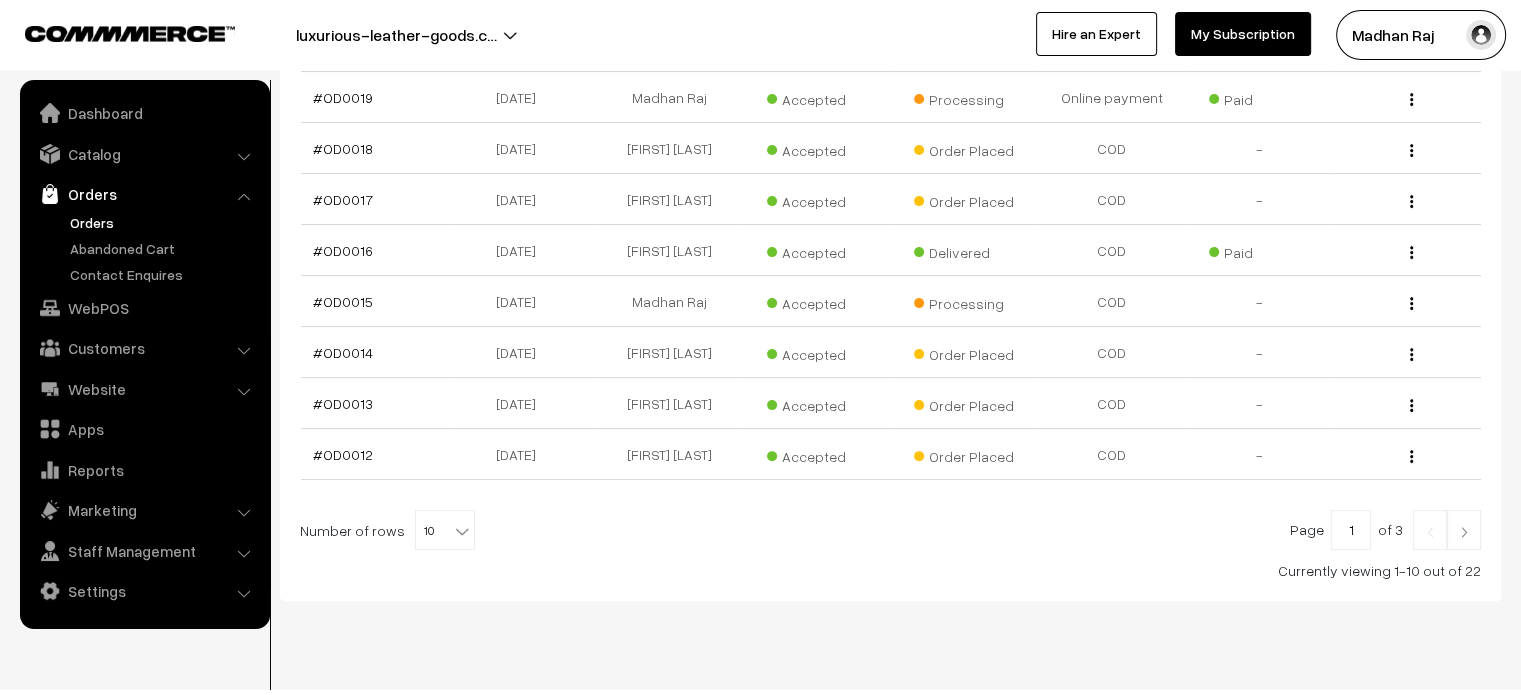 scroll, scrollTop: 512, scrollLeft: 0, axis: vertical 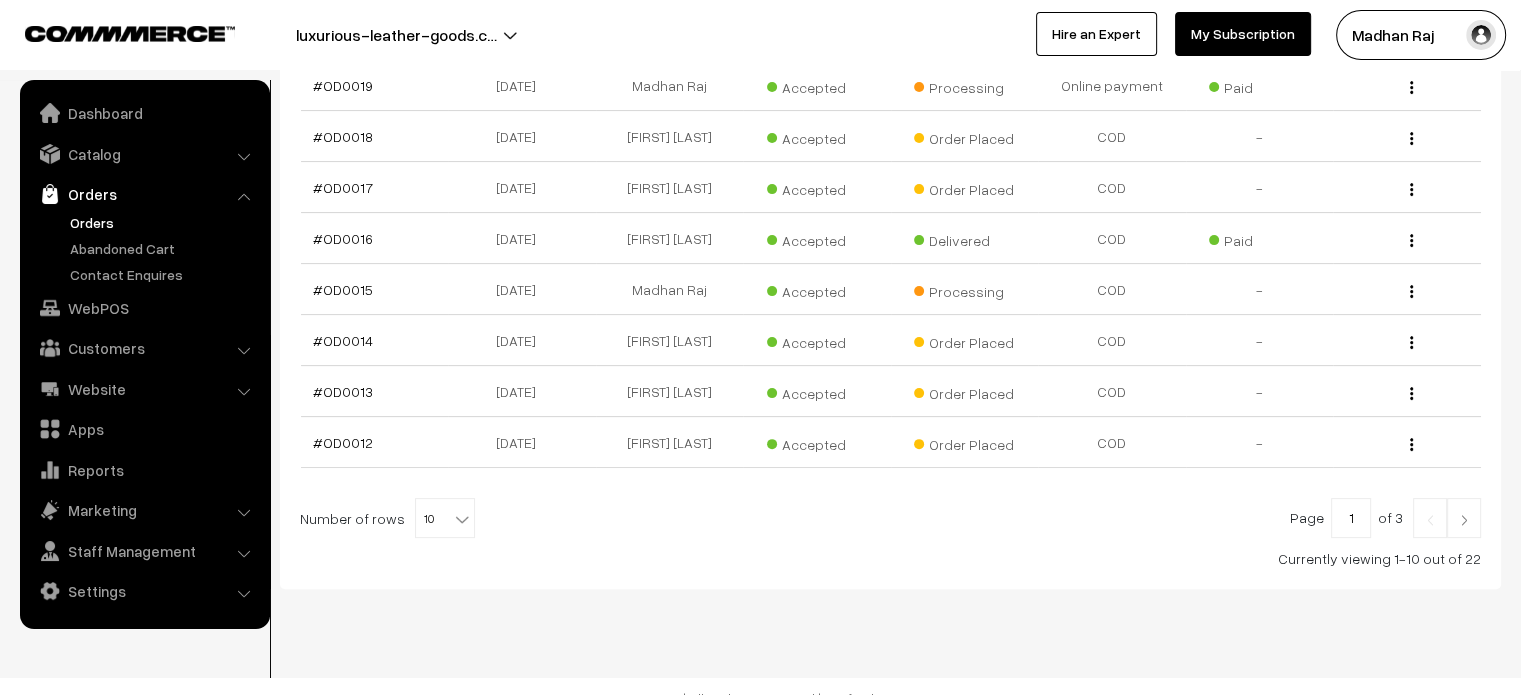 click at bounding box center [1464, 520] 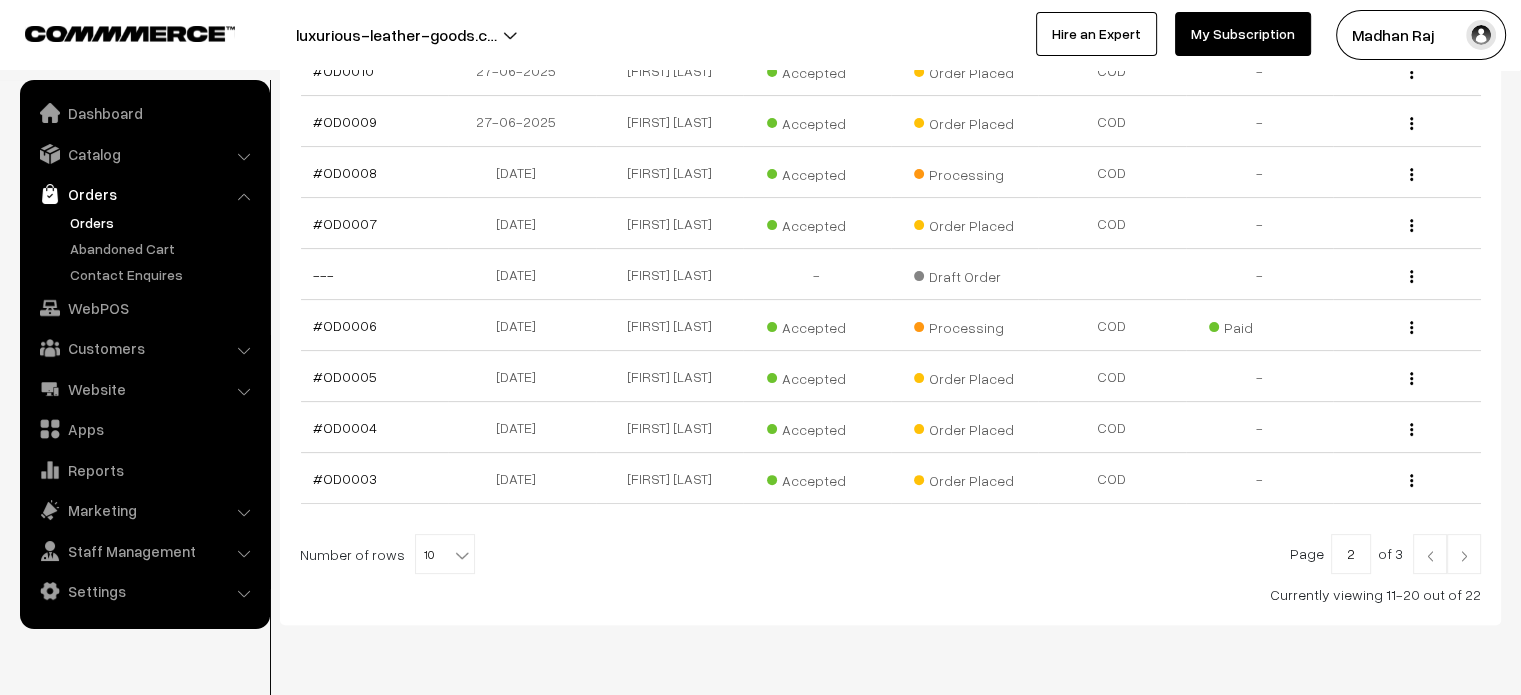 scroll, scrollTop: 482, scrollLeft: 0, axis: vertical 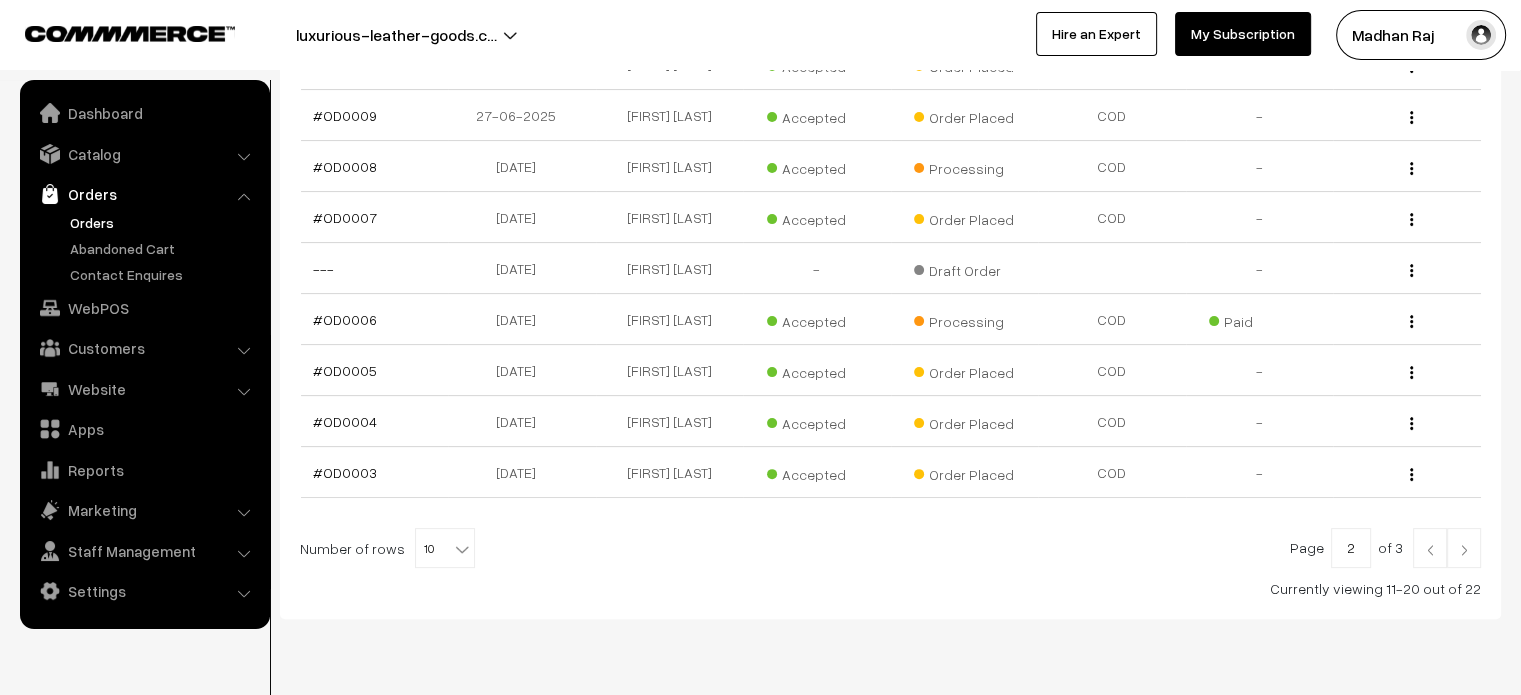 click at bounding box center (1464, 550) 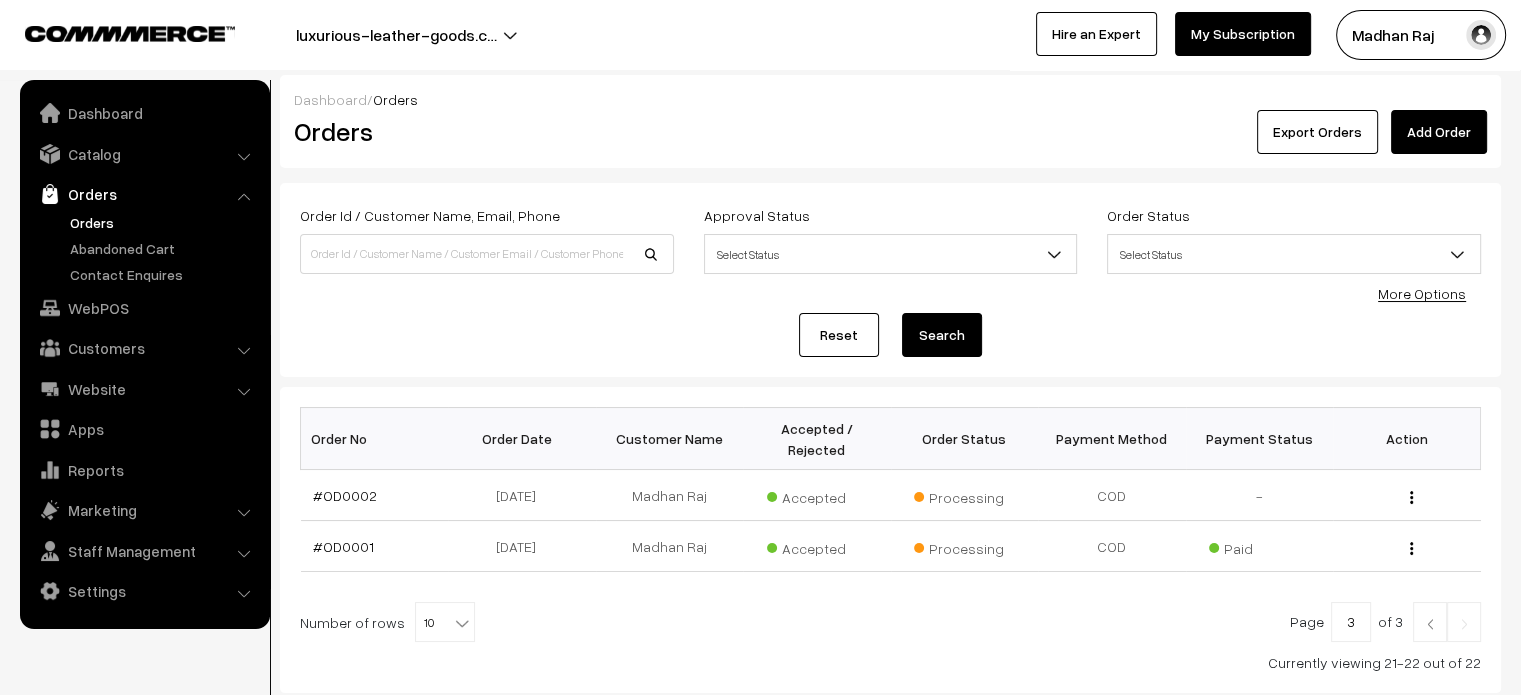 scroll, scrollTop: 105, scrollLeft: 0, axis: vertical 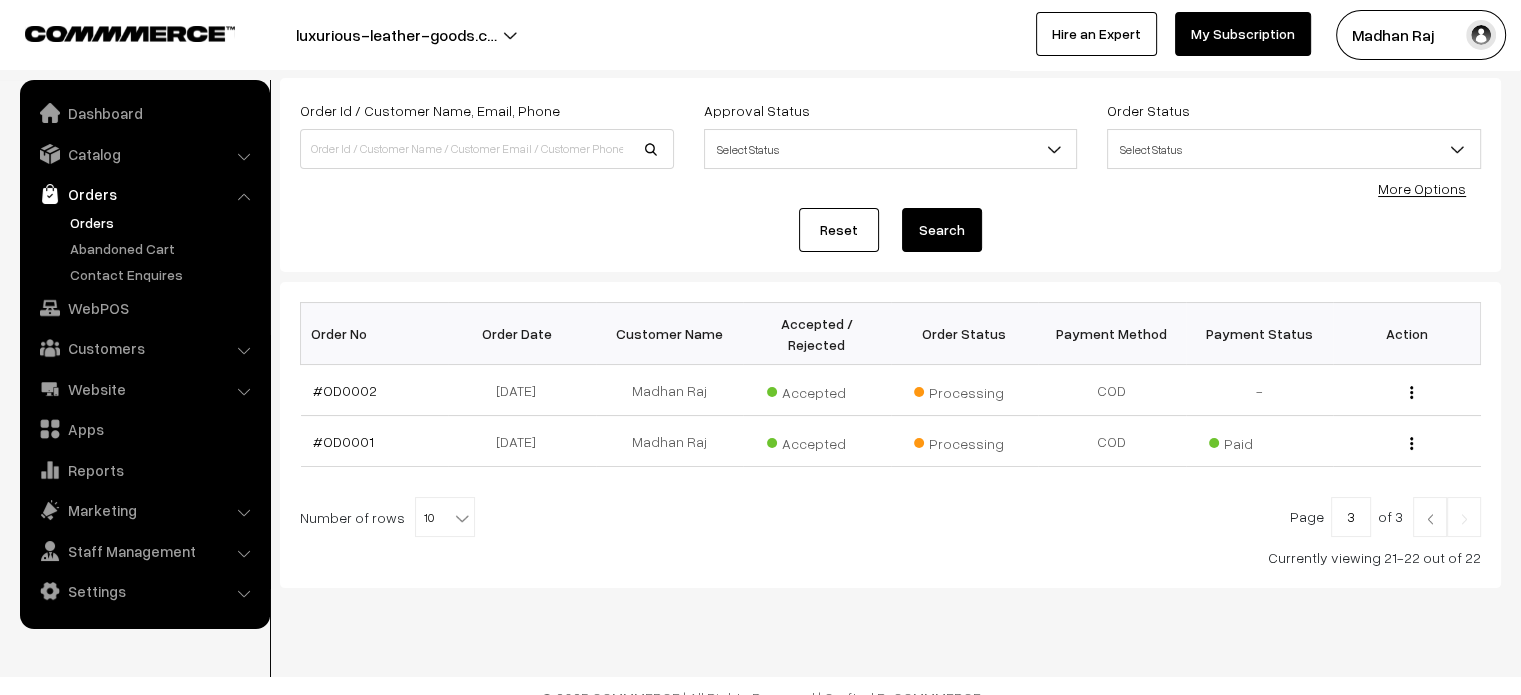 click at bounding box center [1430, 519] 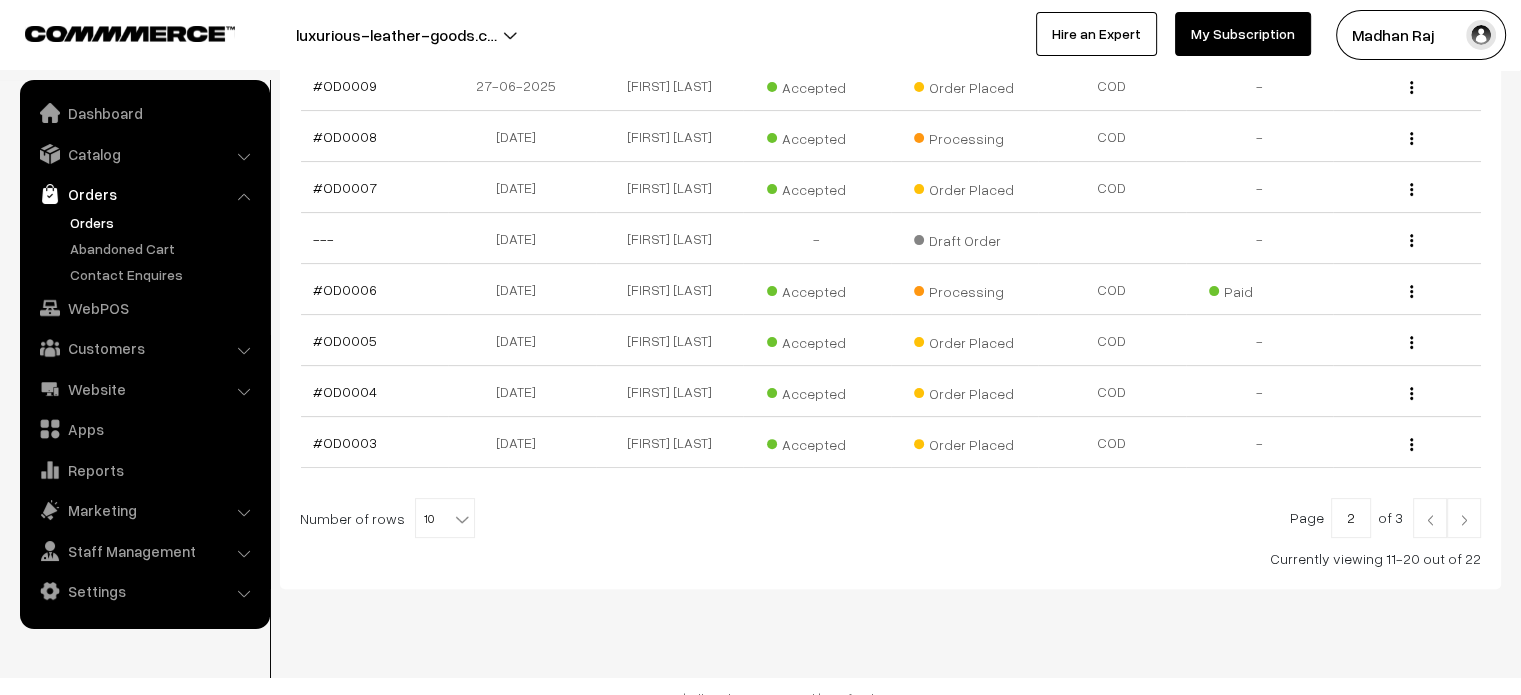 scroll, scrollTop: 512, scrollLeft: 0, axis: vertical 